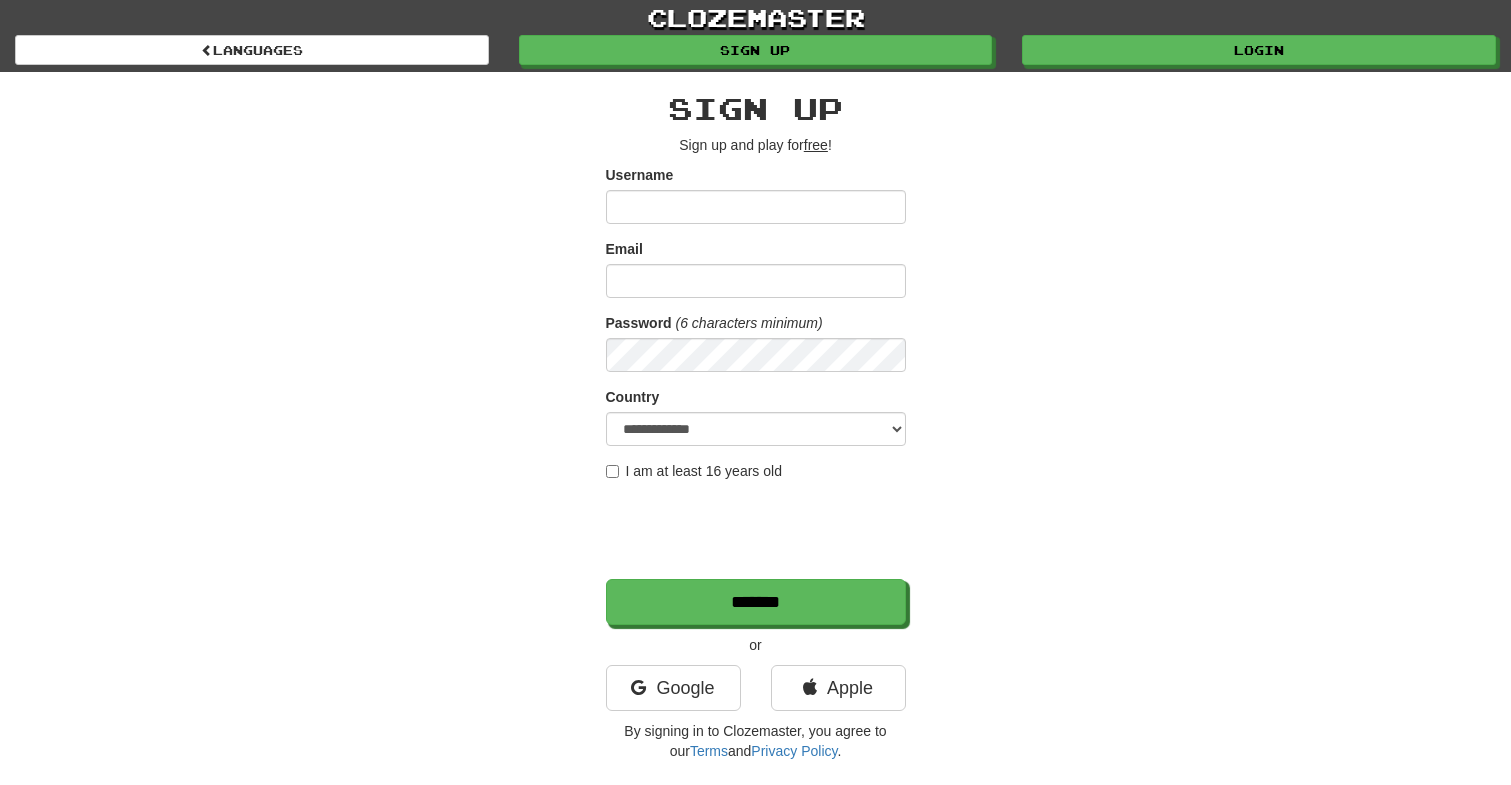 scroll, scrollTop: 0, scrollLeft: 0, axis: both 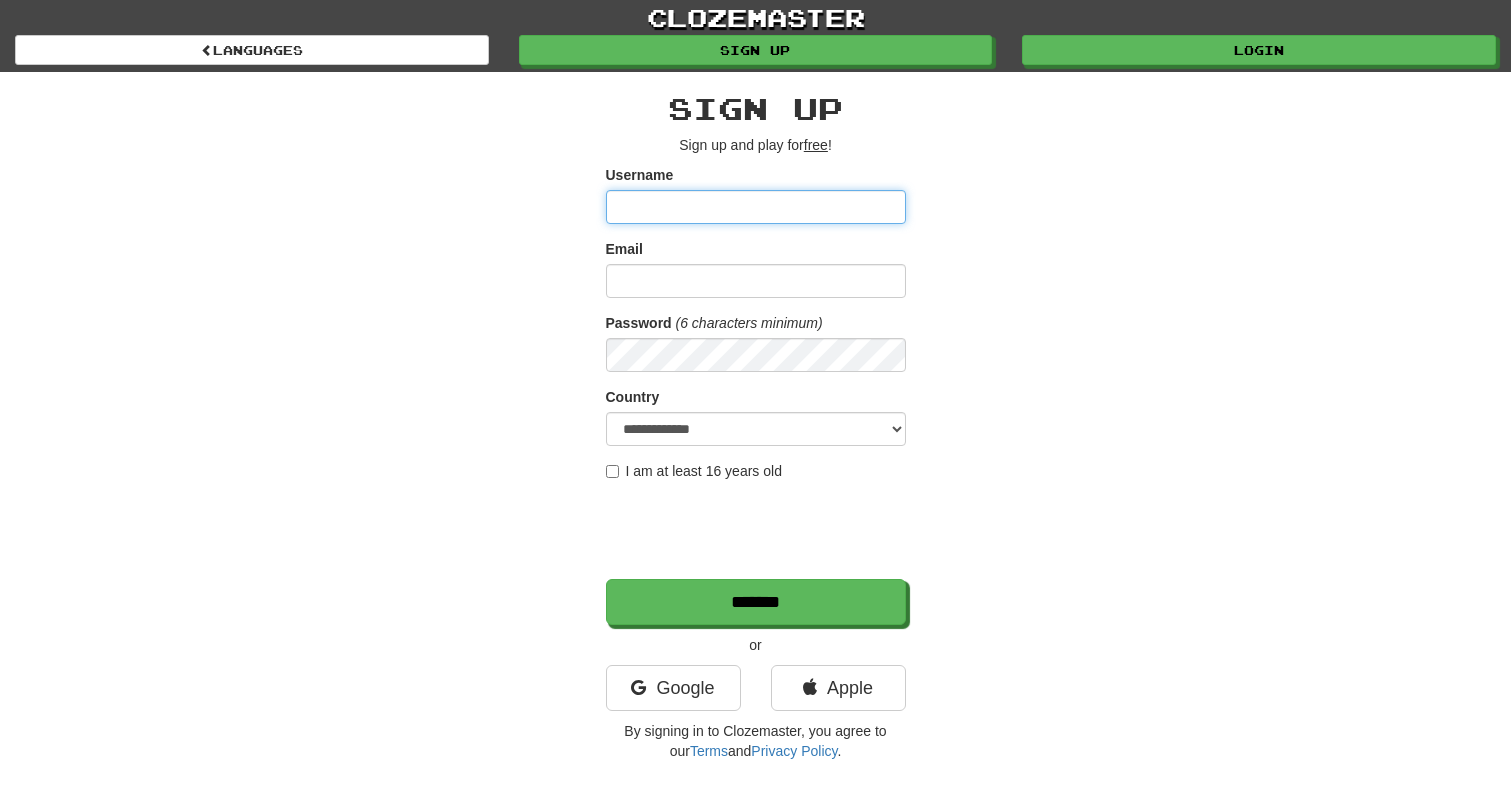 type on "**********" 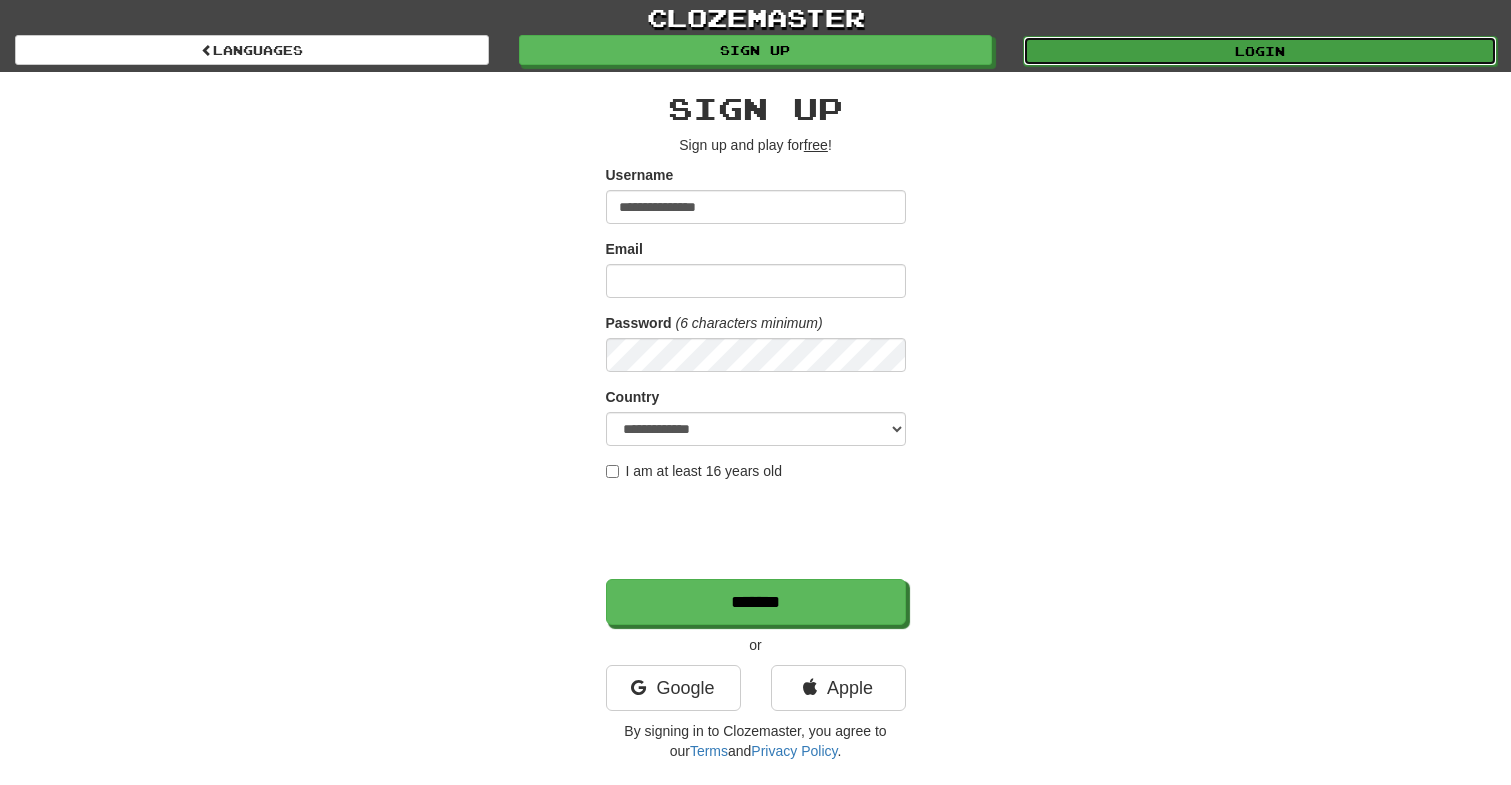 click on "Login" at bounding box center (1260, 51) 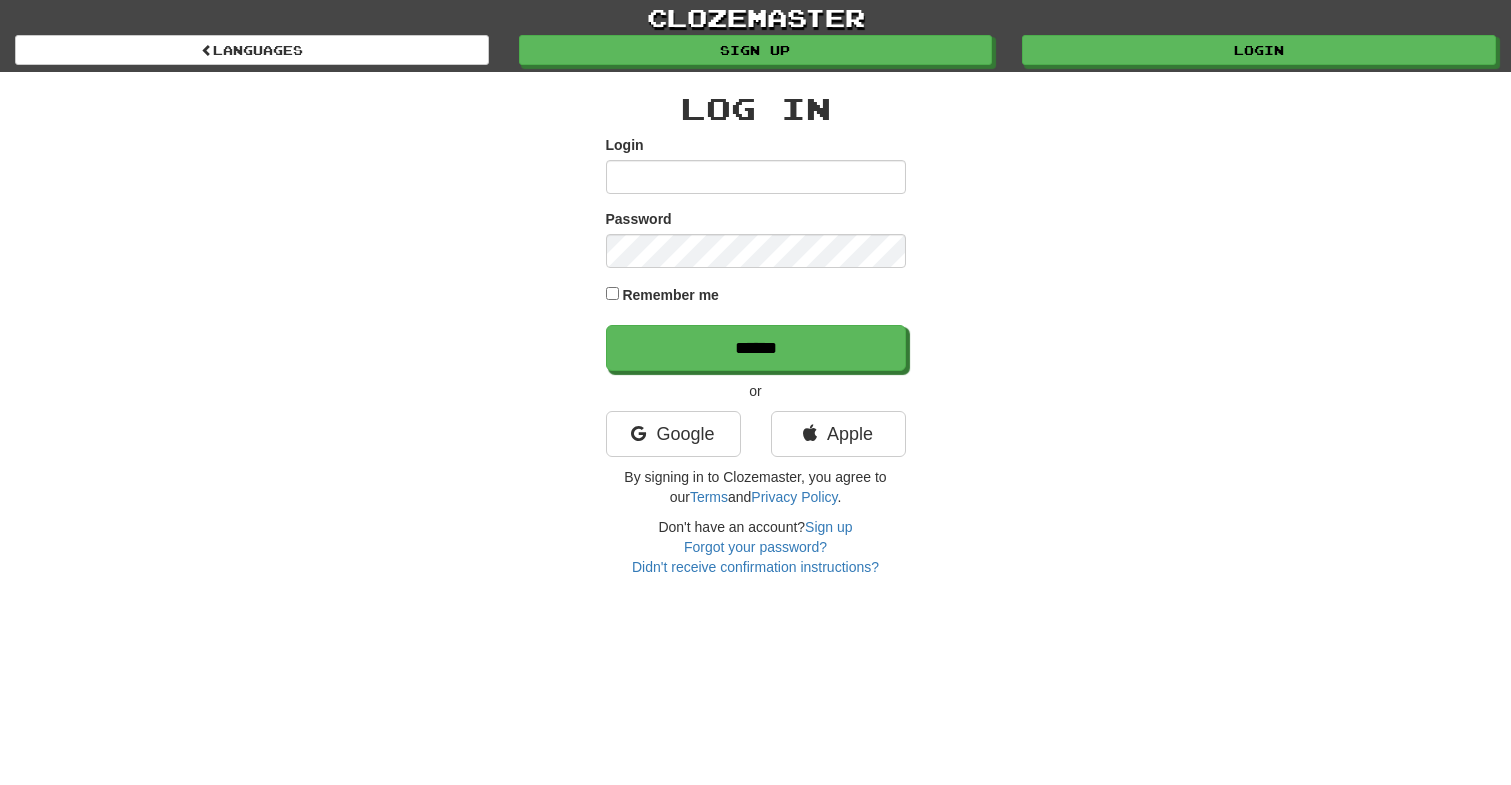 scroll, scrollTop: 0, scrollLeft: 0, axis: both 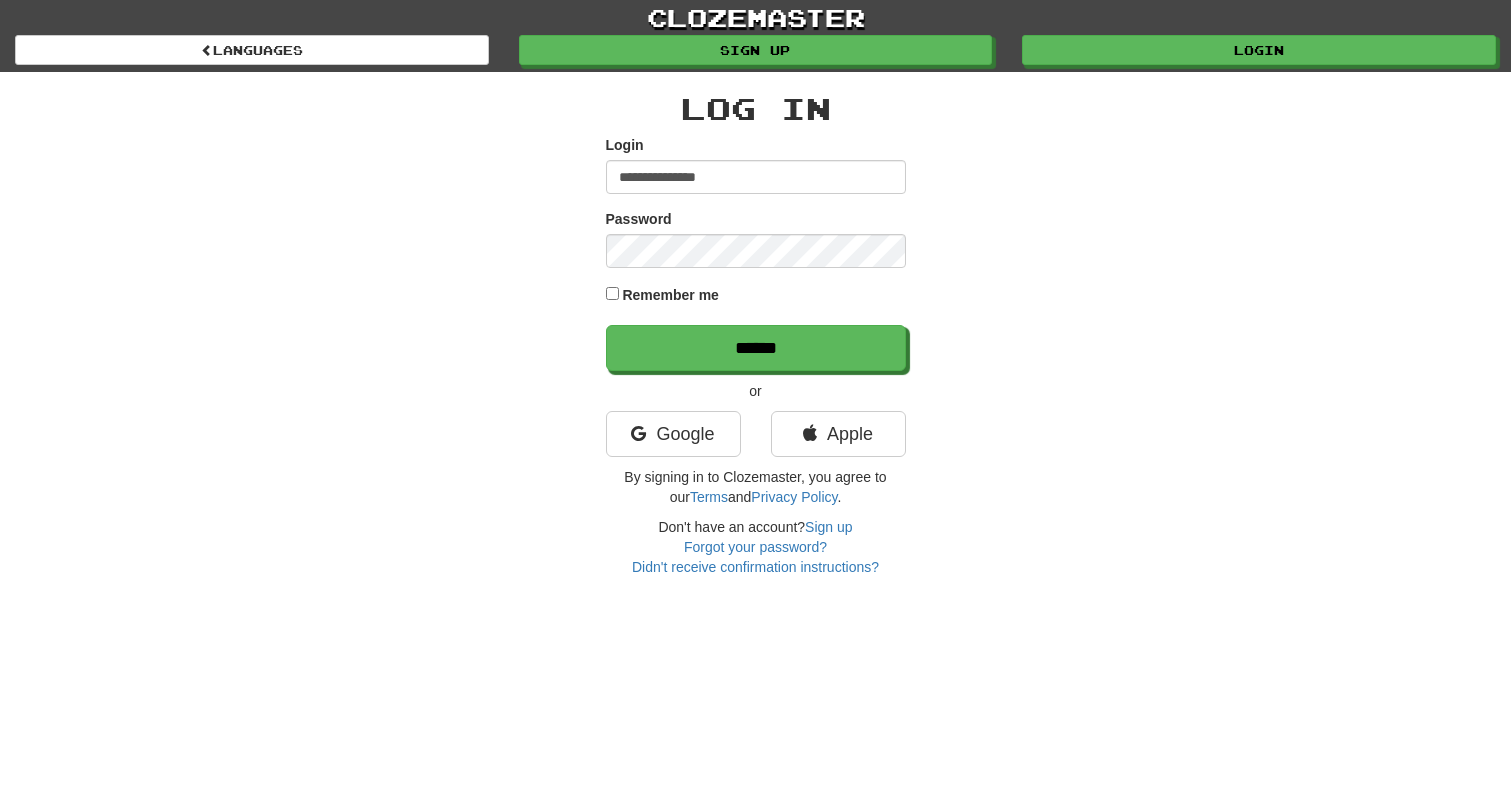 click on "******" at bounding box center [756, 348] 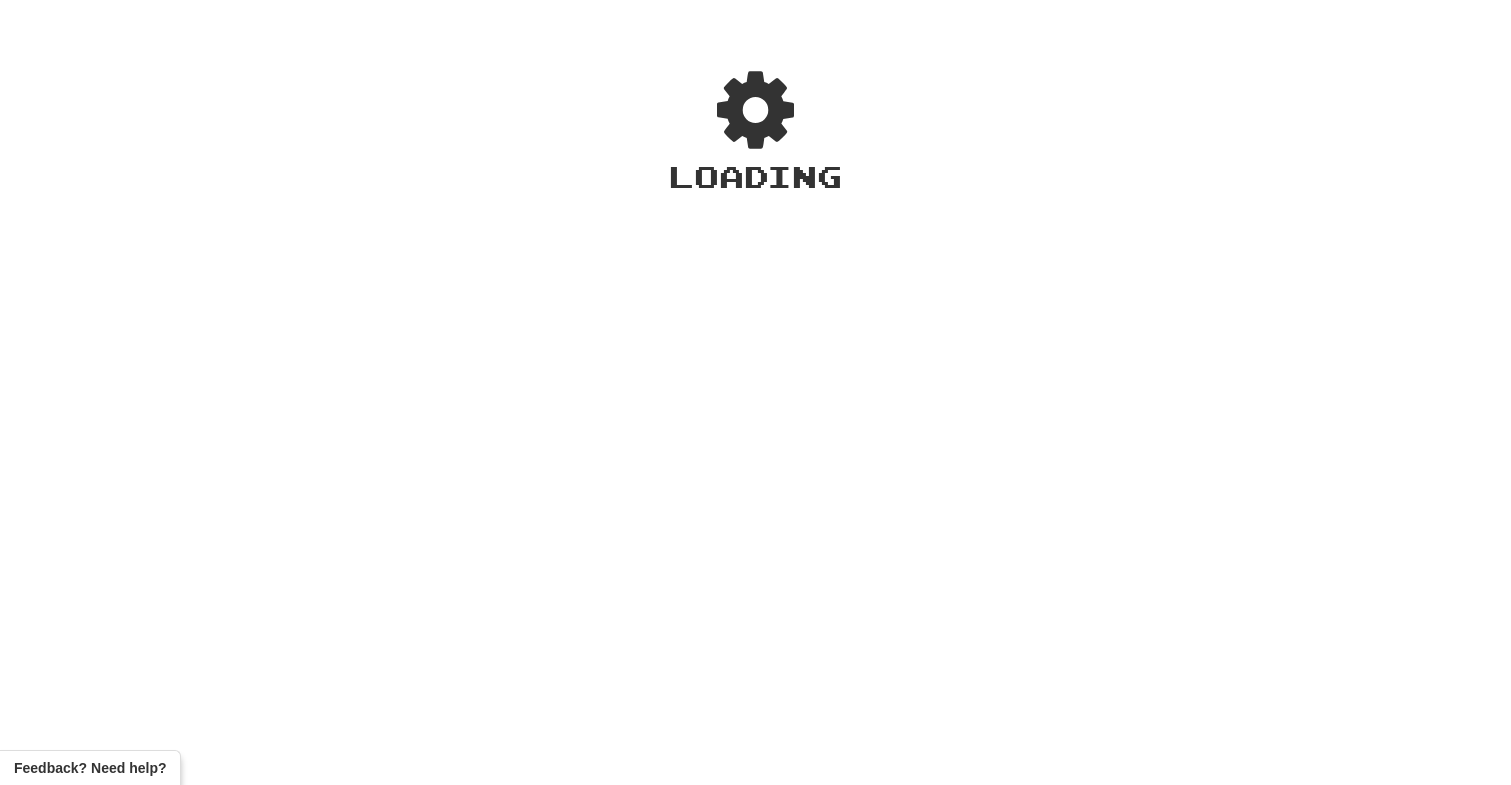 scroll, scrollTop: 0, scrollLeft: 0, axis: both 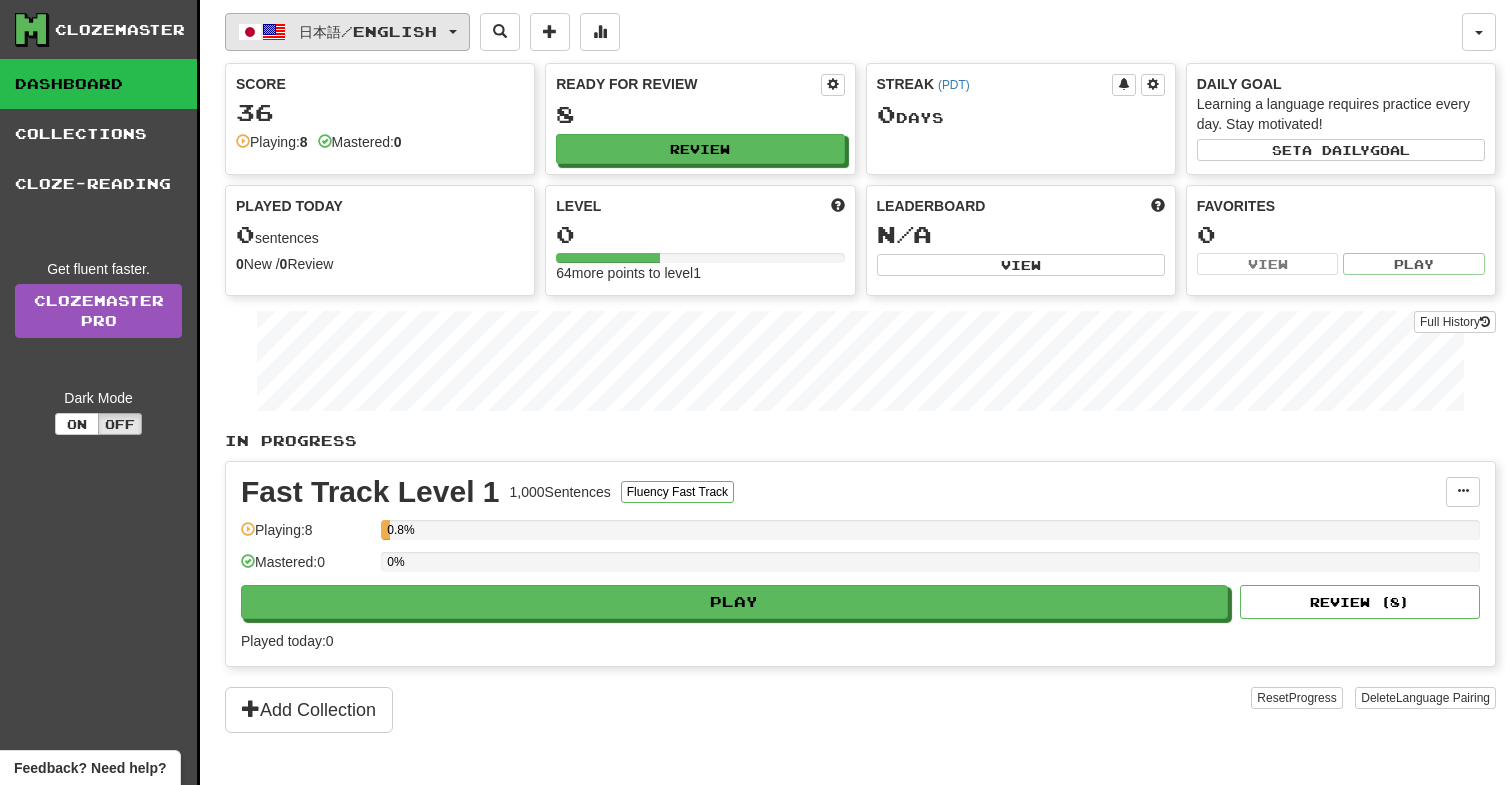 click on "日本語  /  English" at bounding box center (368, 31) 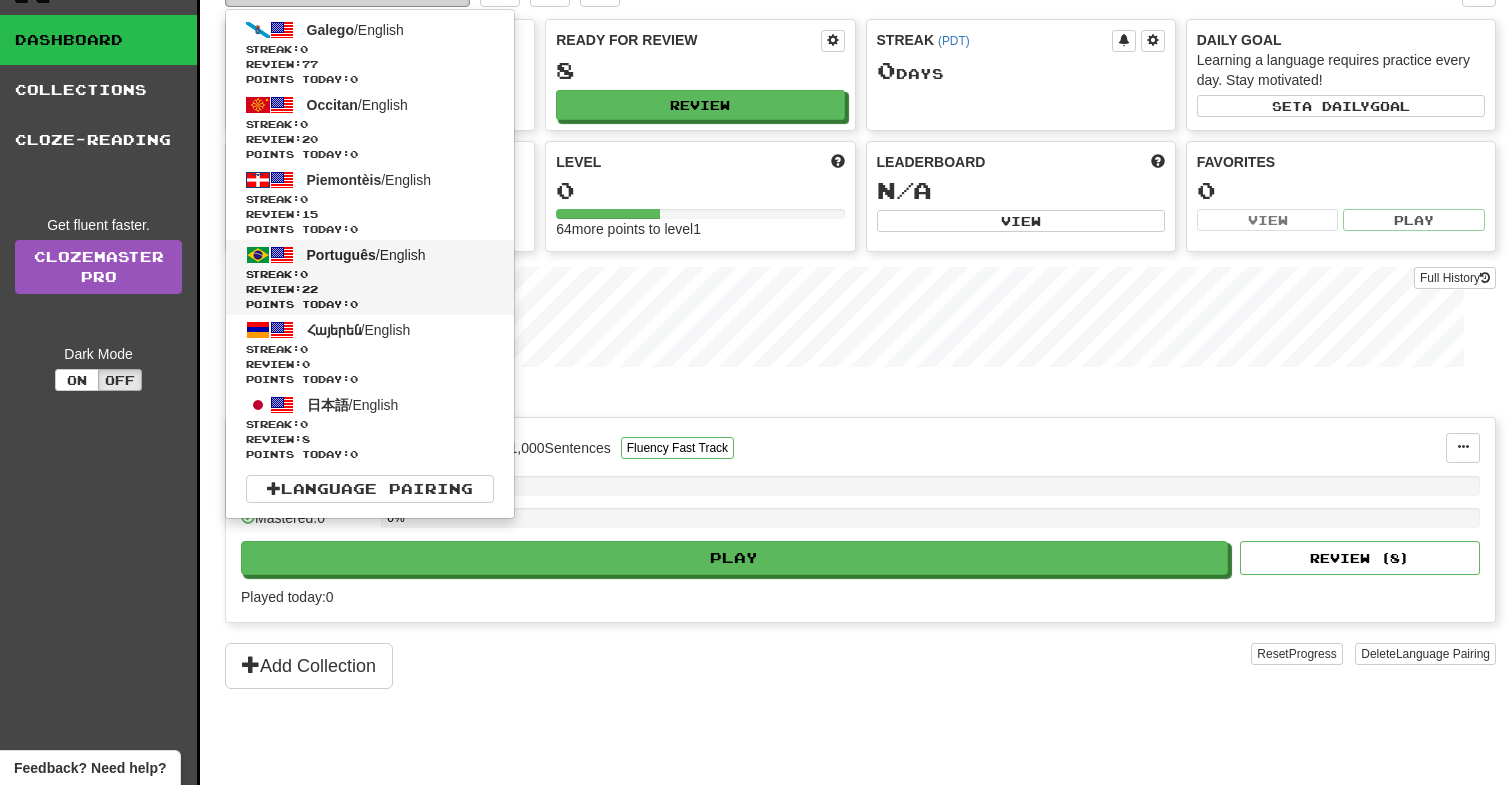 scroll, scrollTop: 41, scrollLeft: 0, axis: vertical 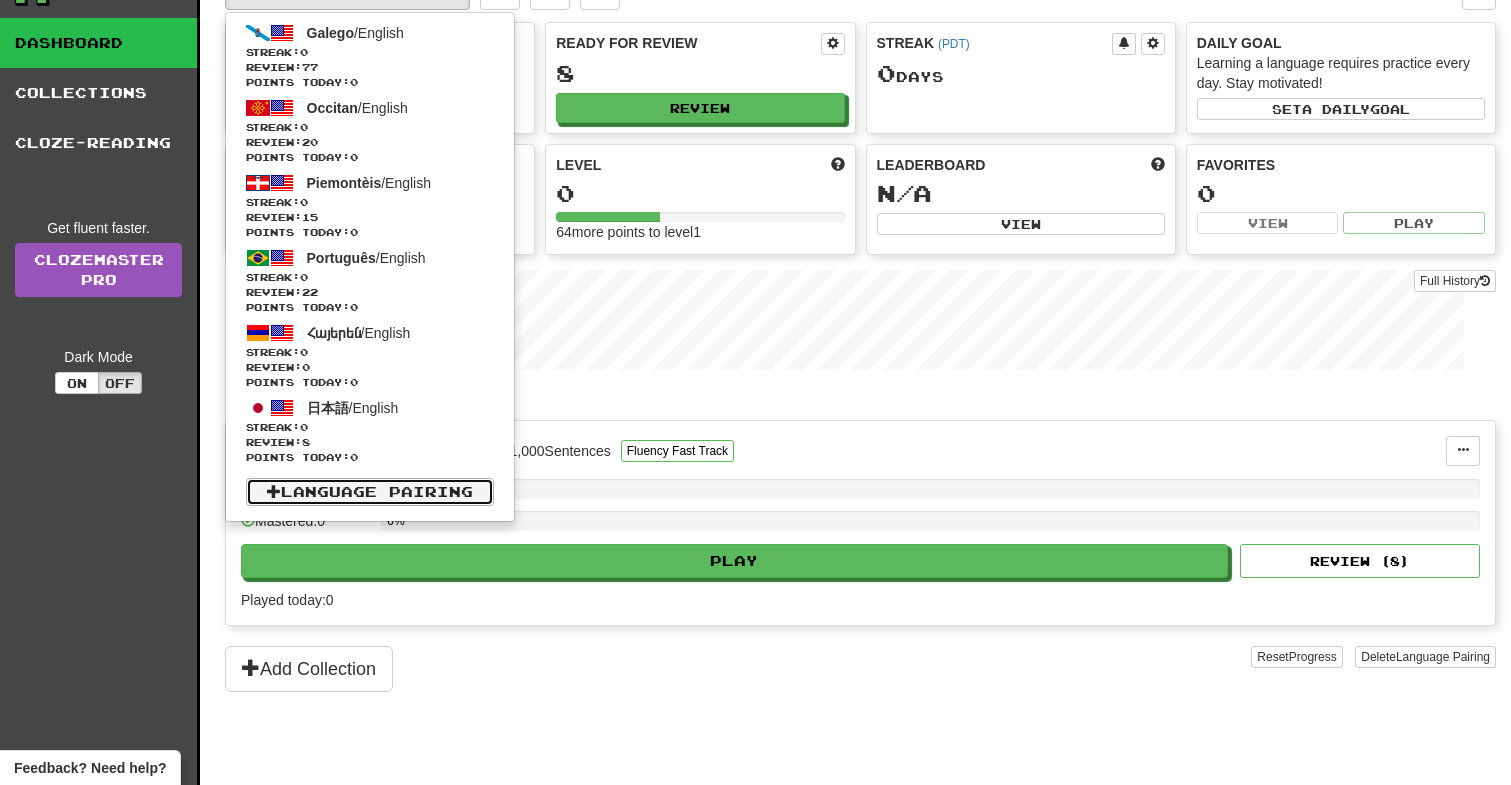 click on "Language Pairing" at bounding box center (370, 492) 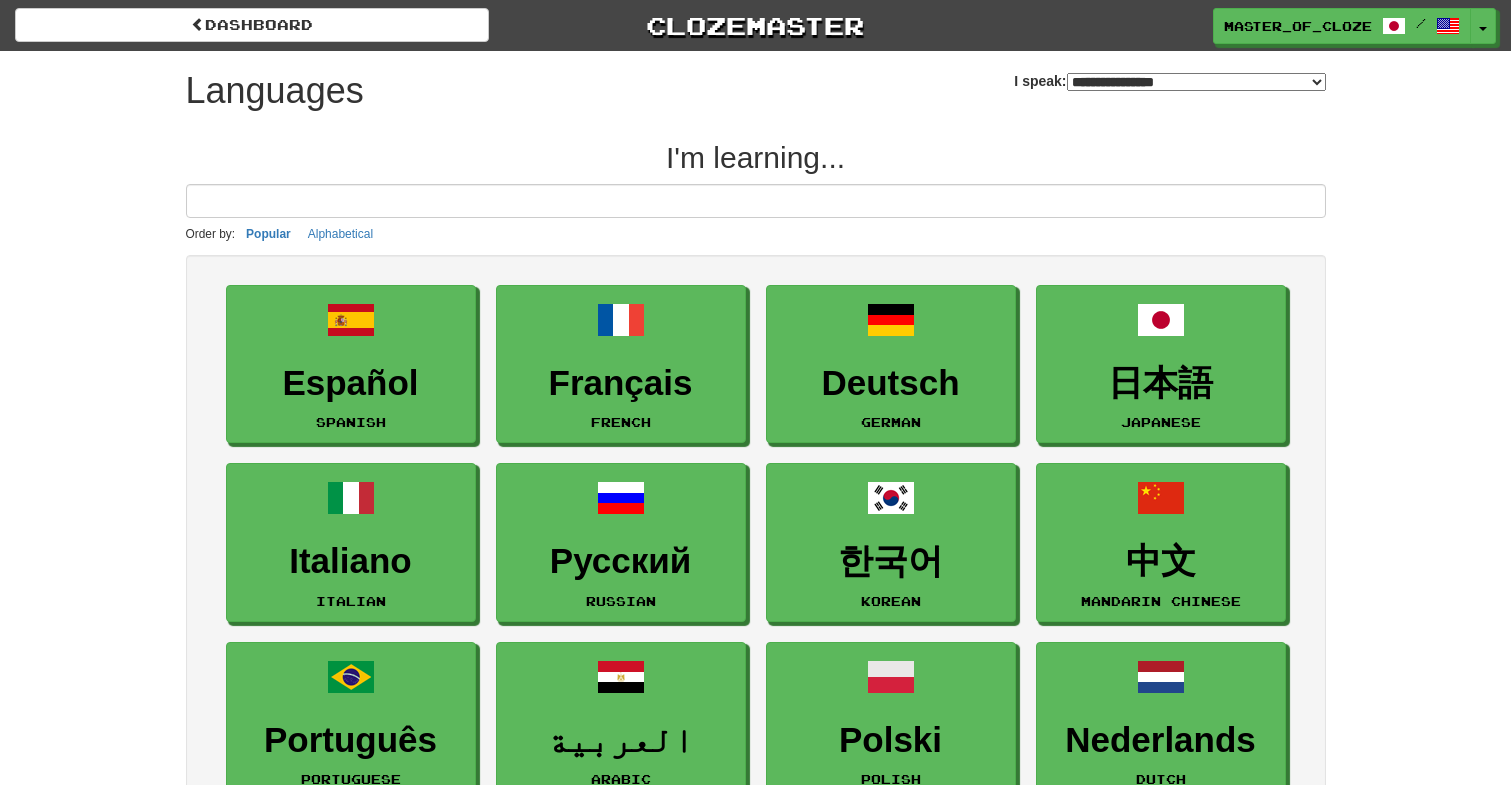 select on "*******" 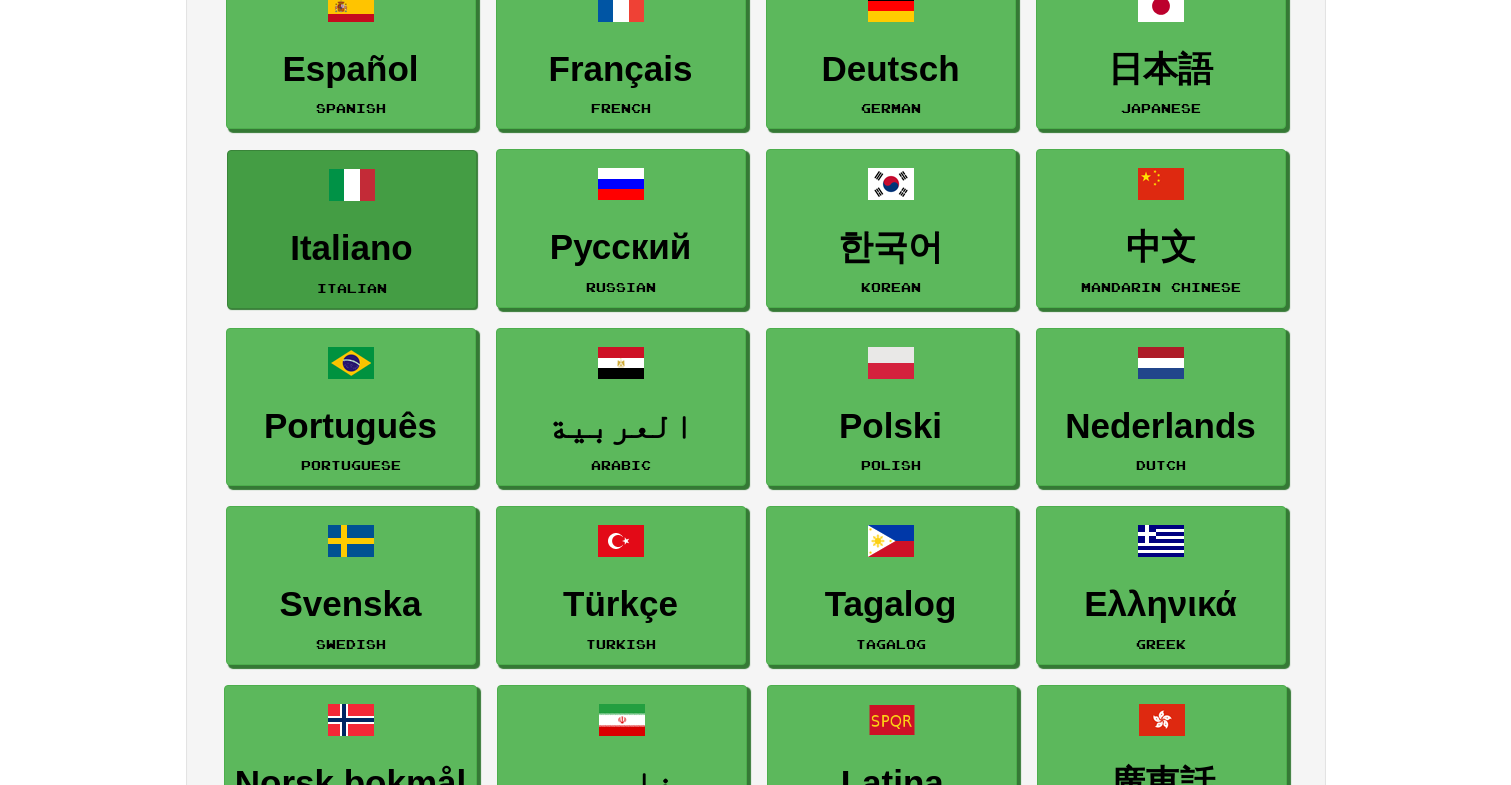 scroll, scrollTop: 320, scrollLeft: 0, axis: vertical 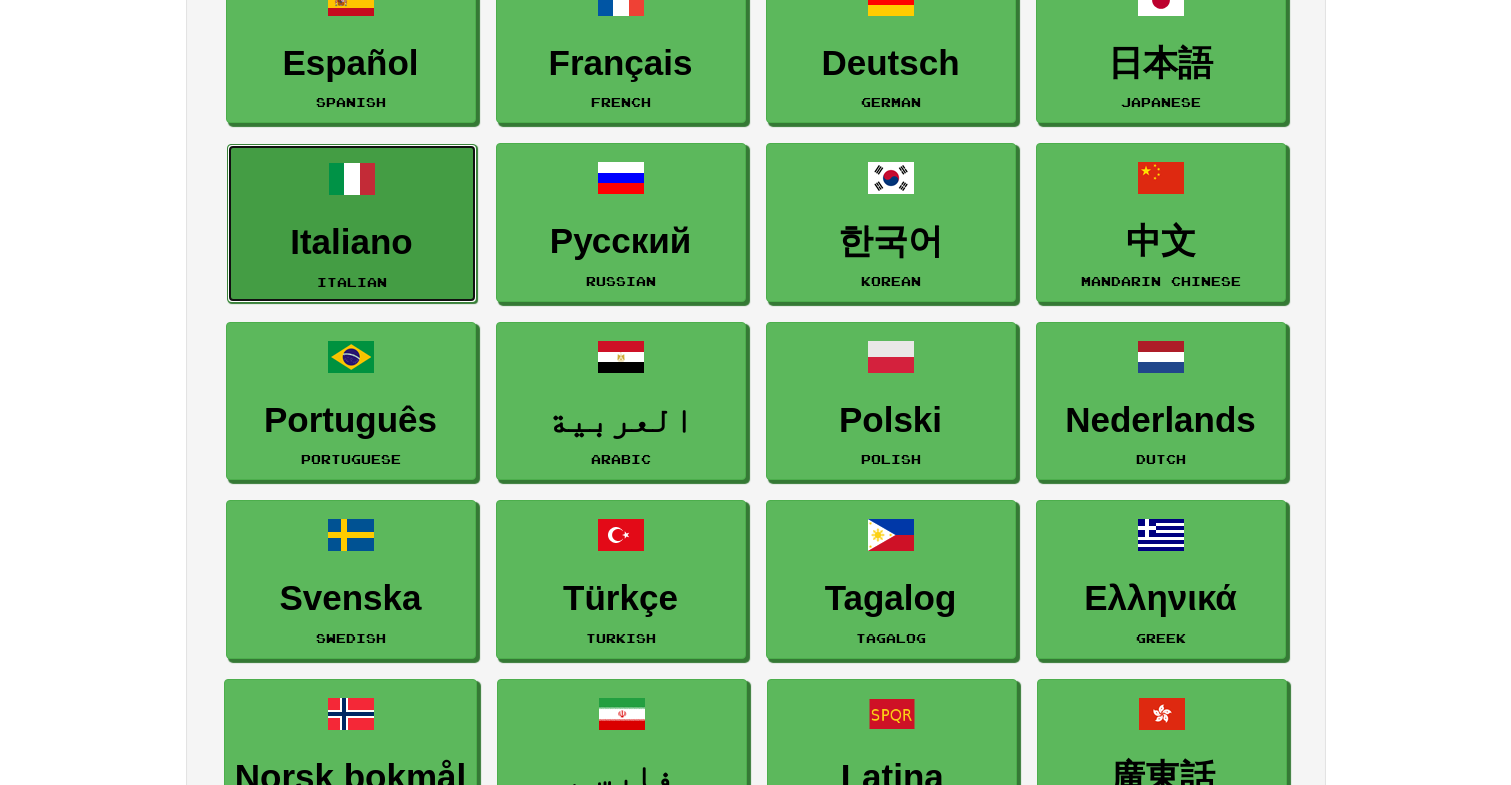 click on "Italiano" at bounding box center [352, 242] 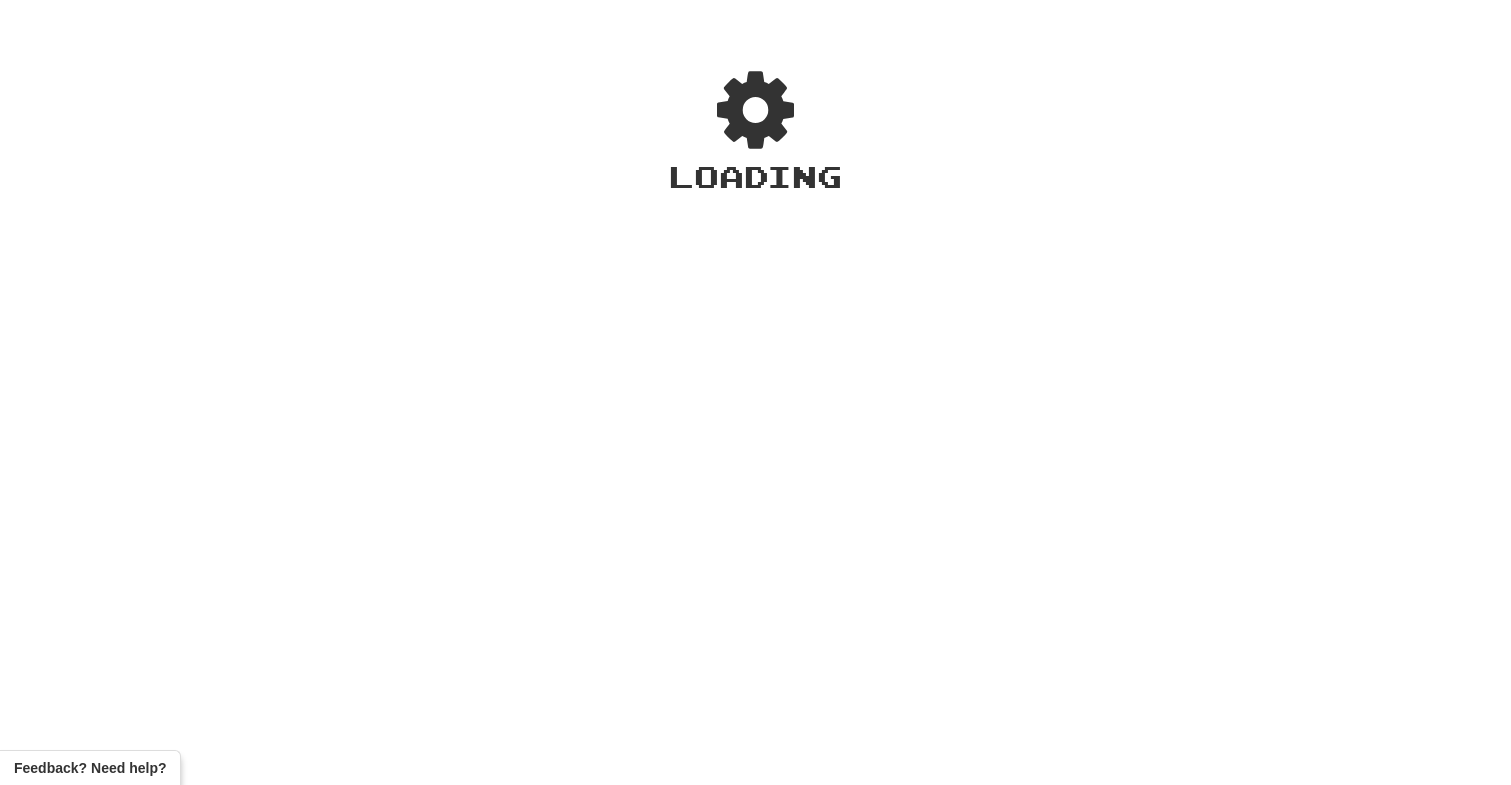 scroll, scrollTop: 0, scrollLeft: 0, axis: both 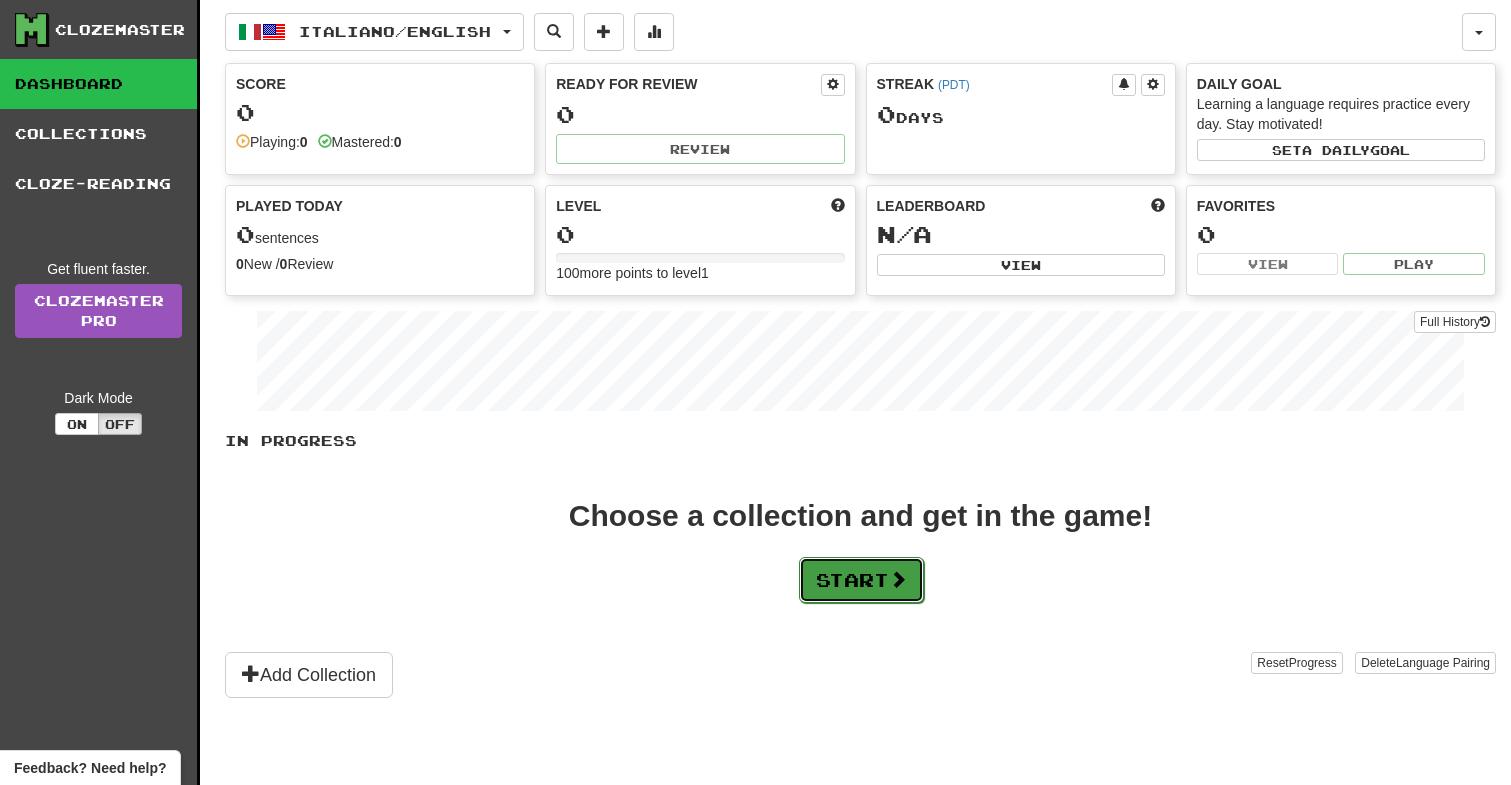 click on "Start" at bounding box center (861, 580) 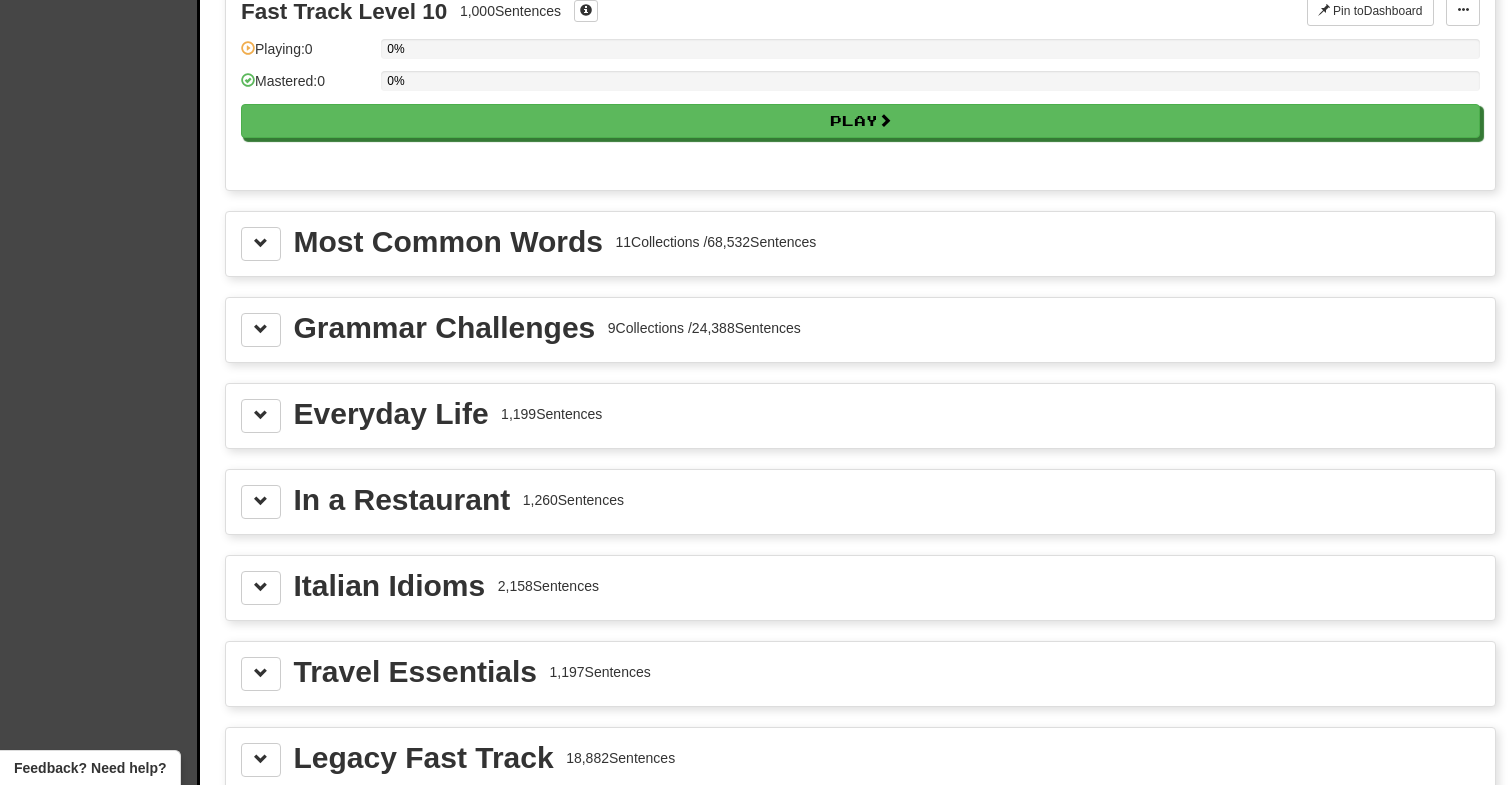scroll, scrollTop: 2051, scrollLeft: 0, axis: vertical 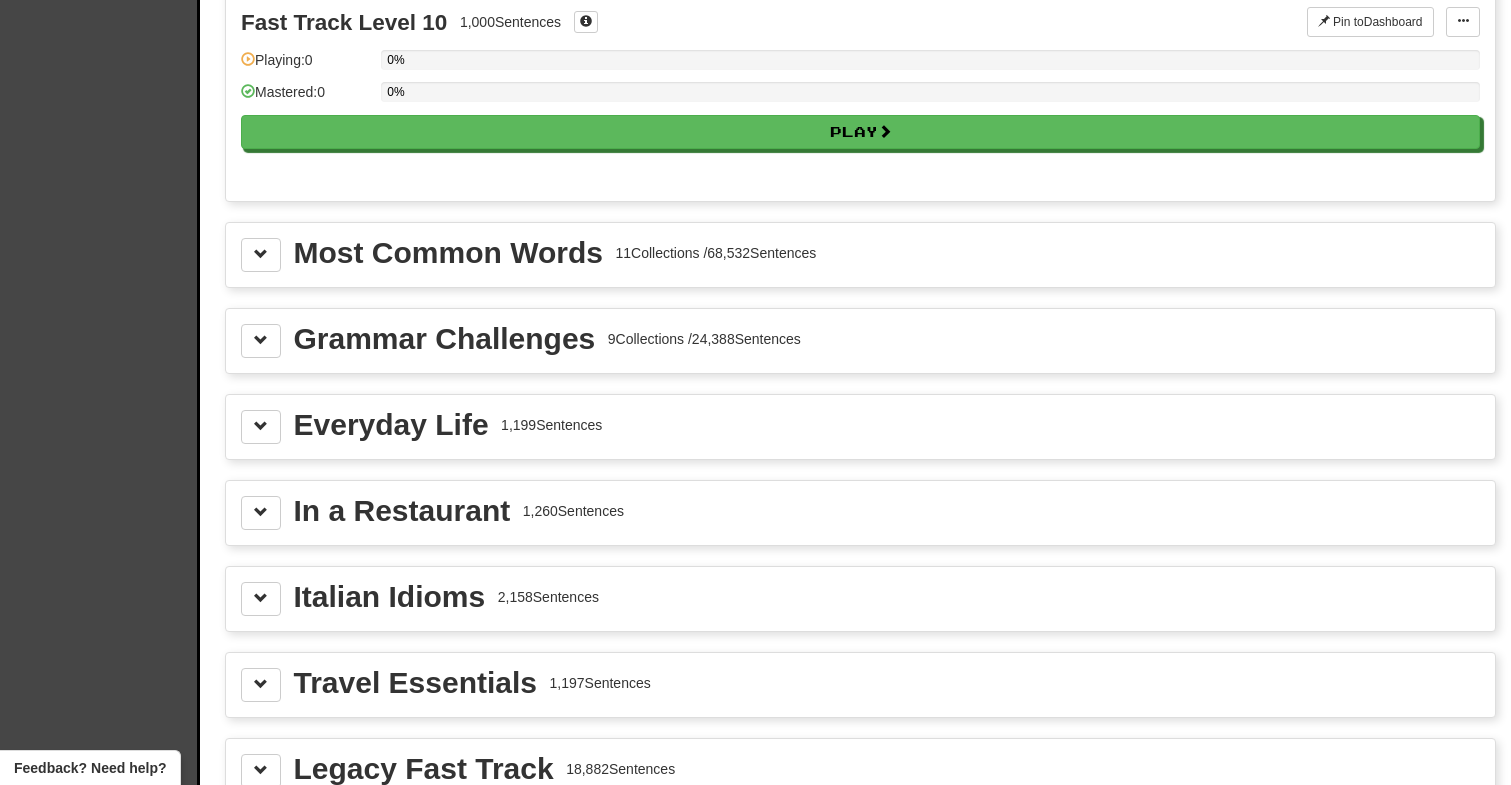 click on "Everyday Life 1,199  Sentences" at bounding box center [860, 427] 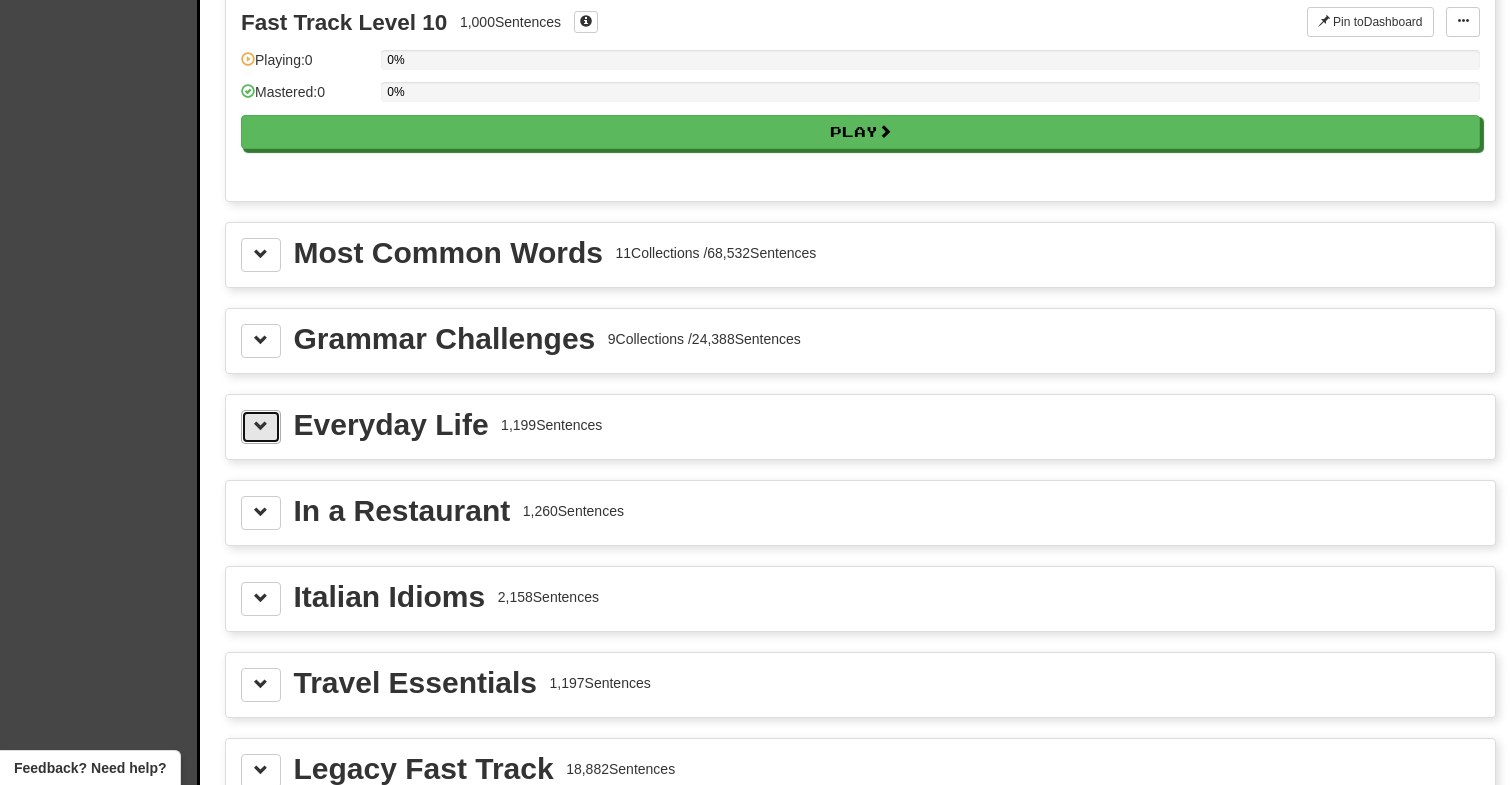 click at bounding box center [261, 426] 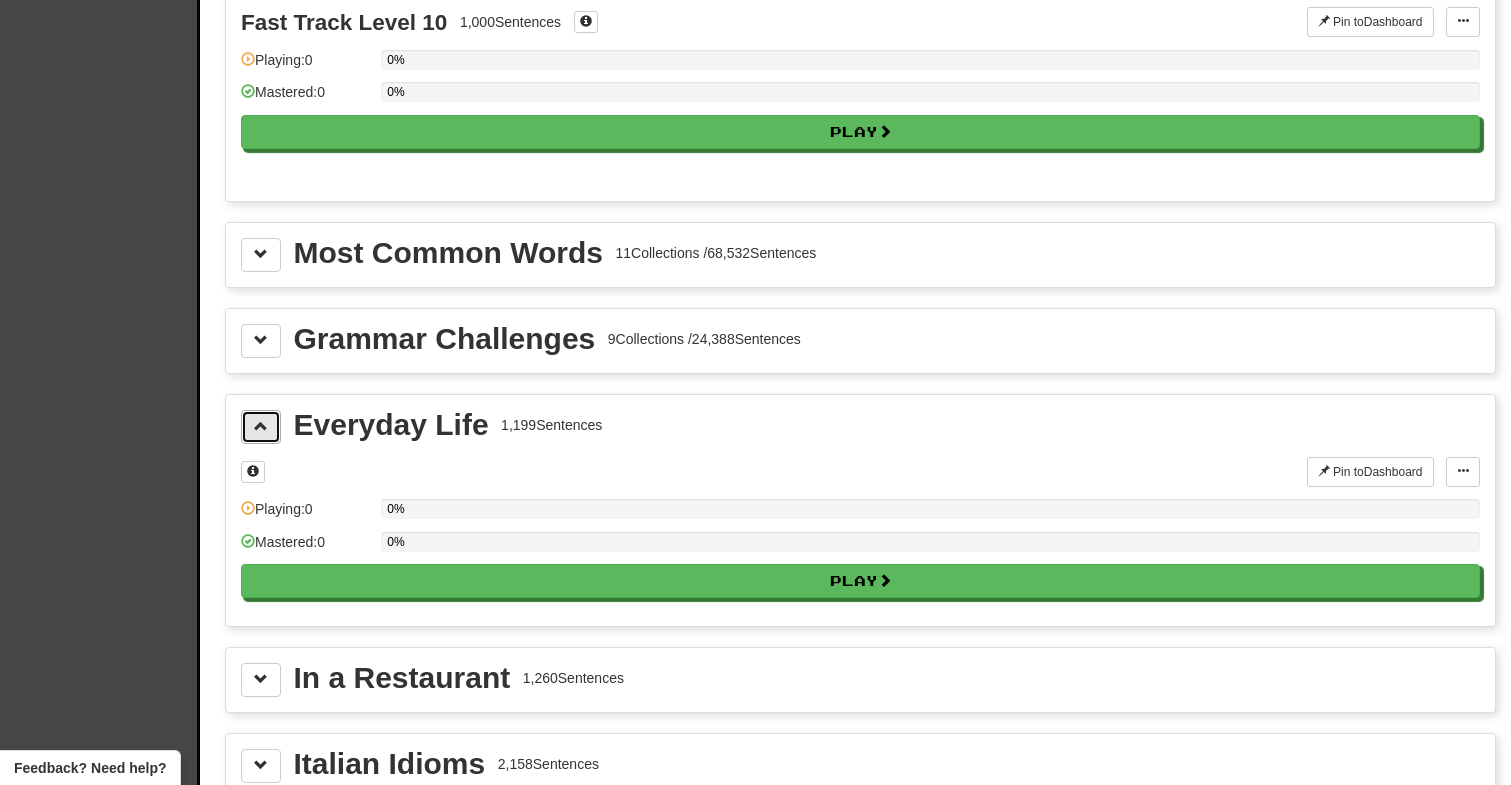 click at bounding box center [261, 426] 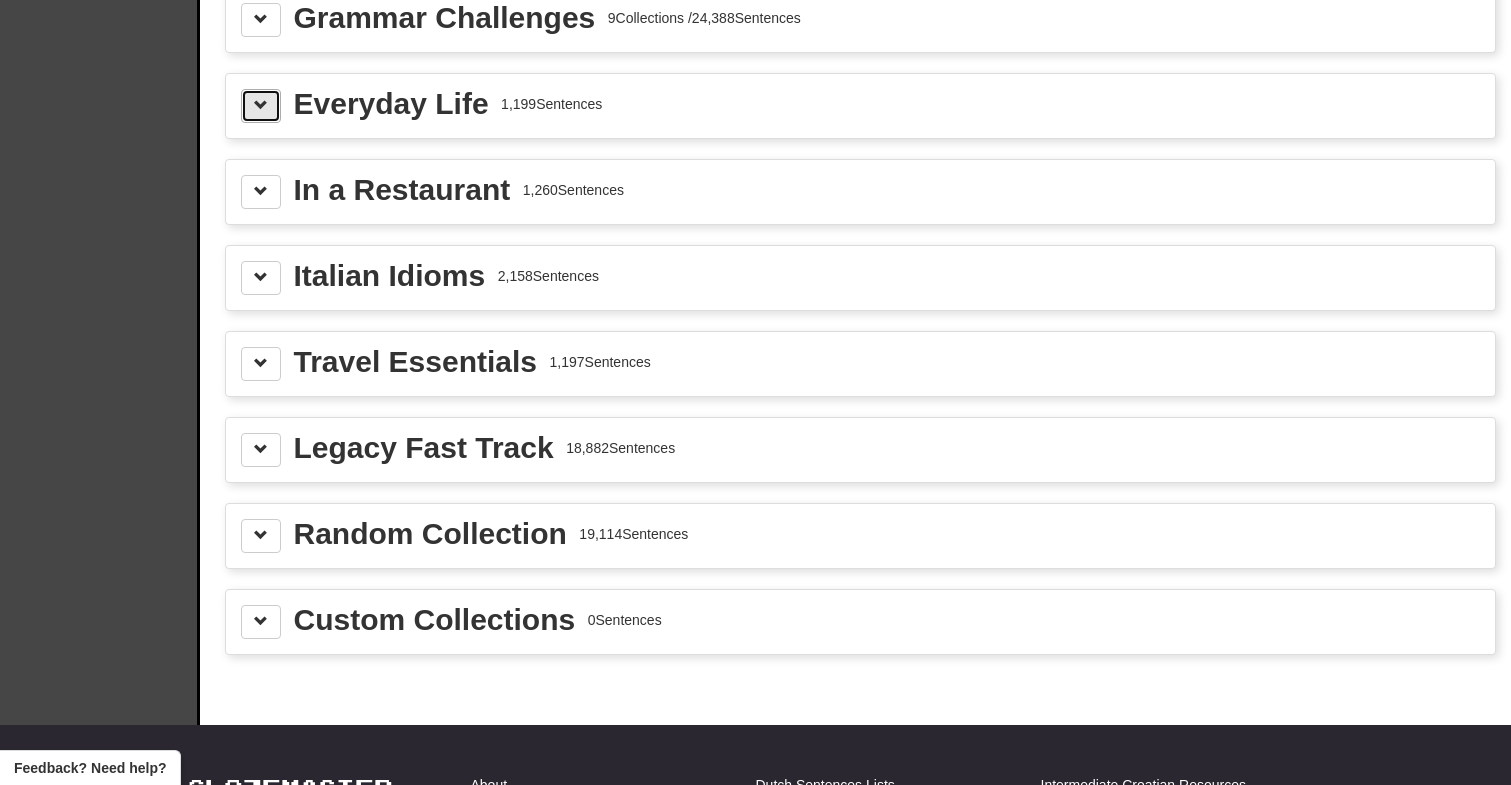 scroll, scrollTop: 2387, scrollLeft: 0, axis: vertical 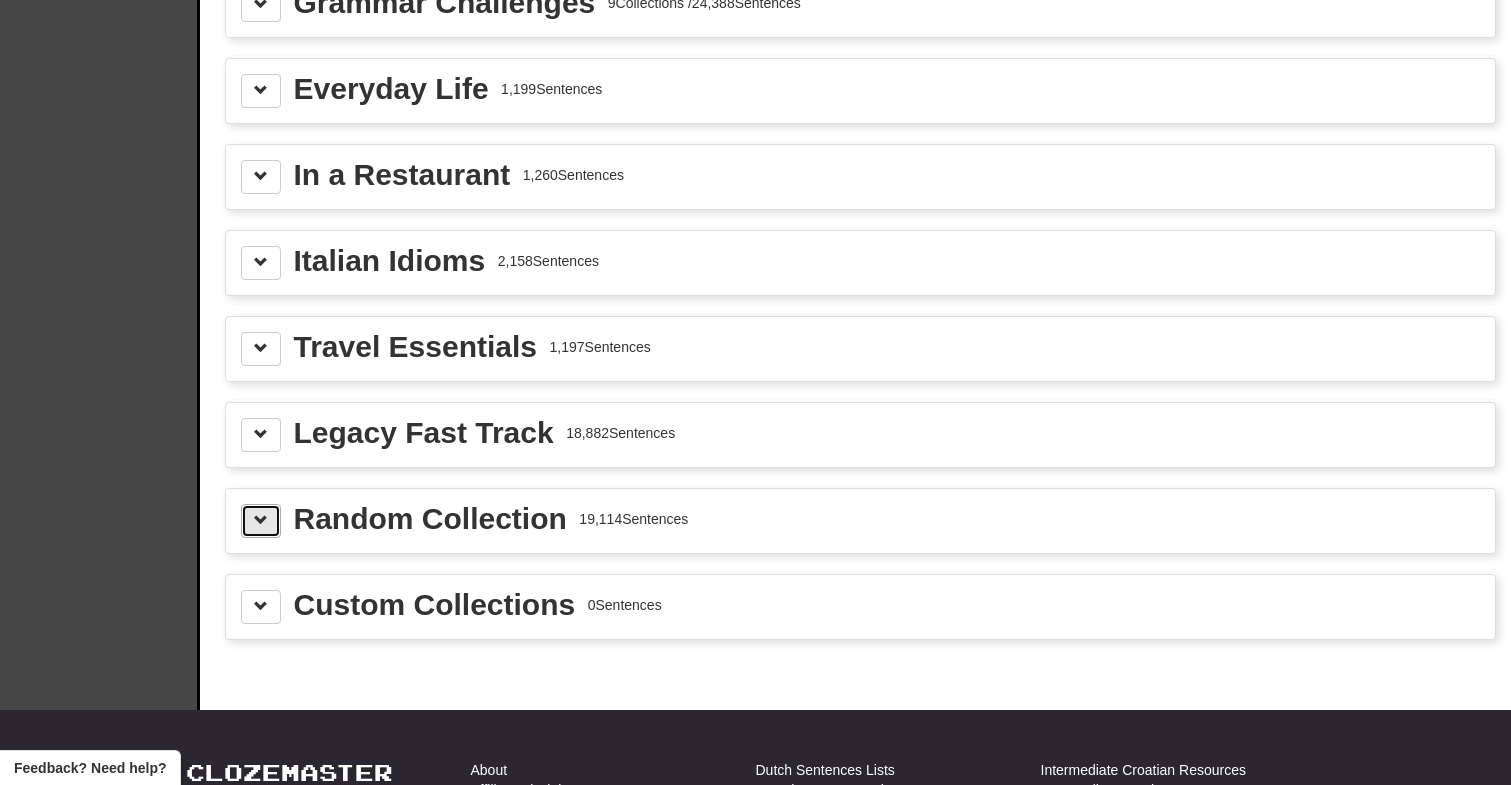 click at bounding box center (261, 521) 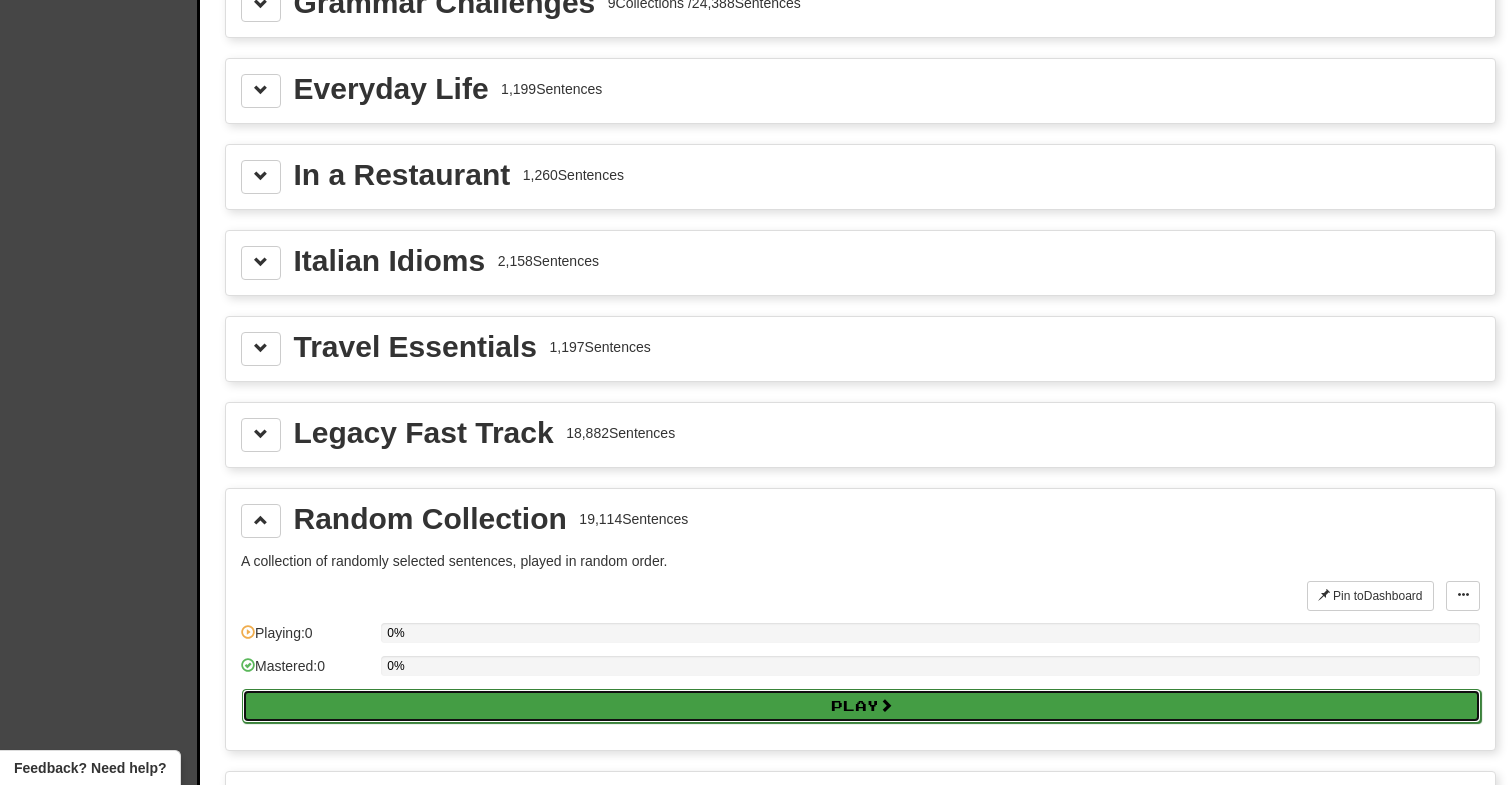click on "Play" at bounding box center (861, 706) 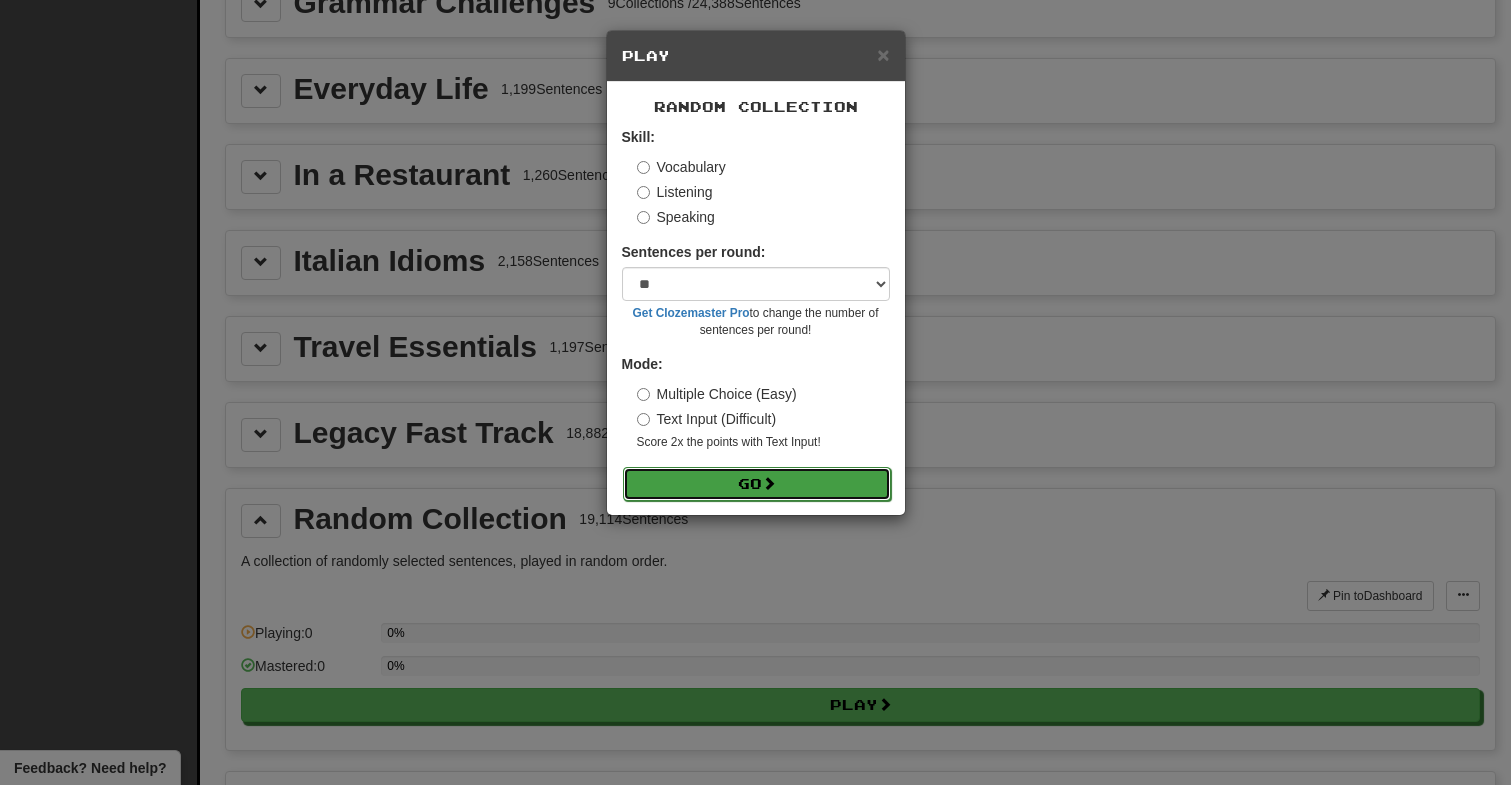 click on "Go" at bounding box center [757, 484] 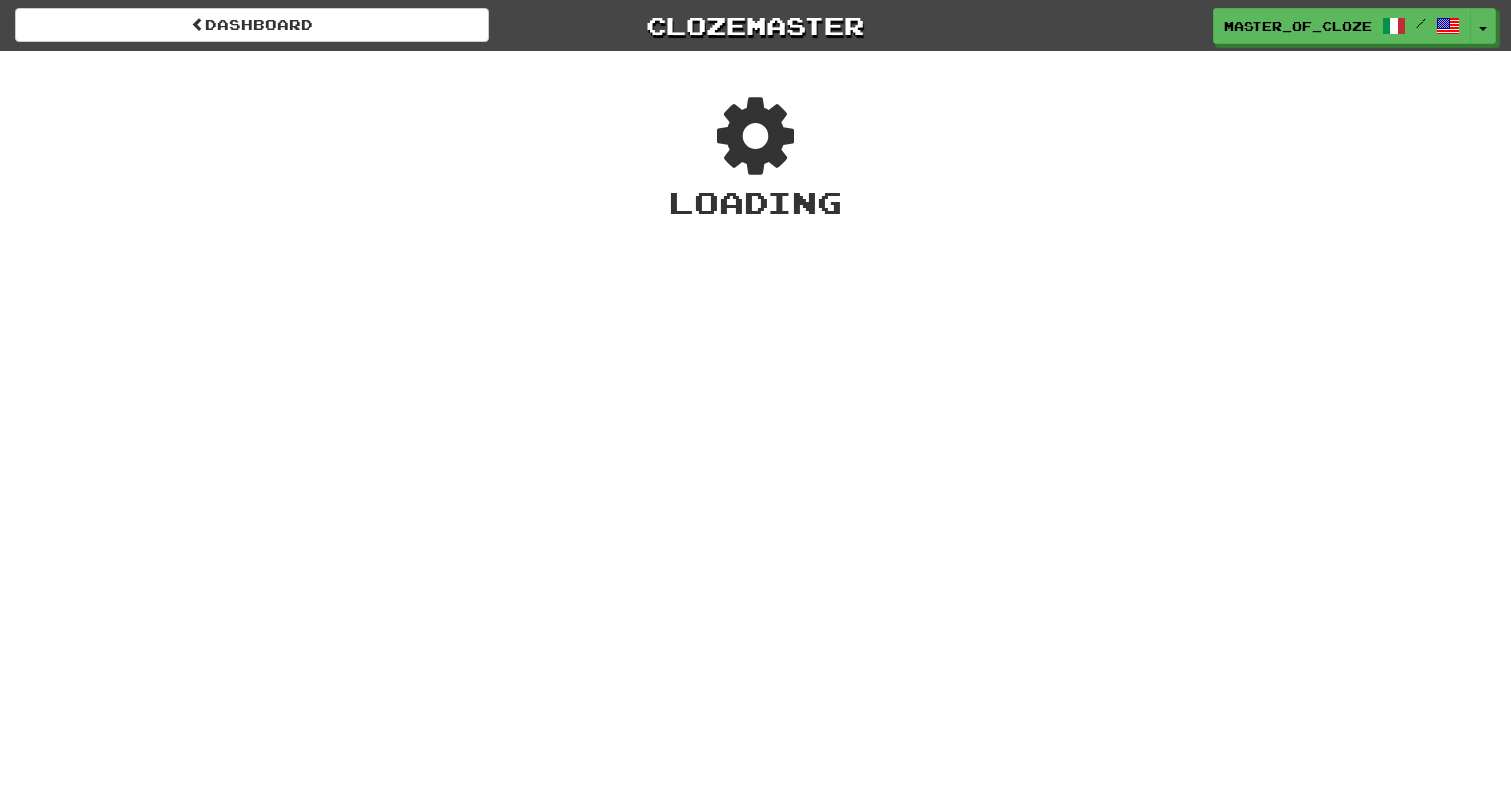 scroll, scrollTop: 0, scrollLeft: 0, axis: both 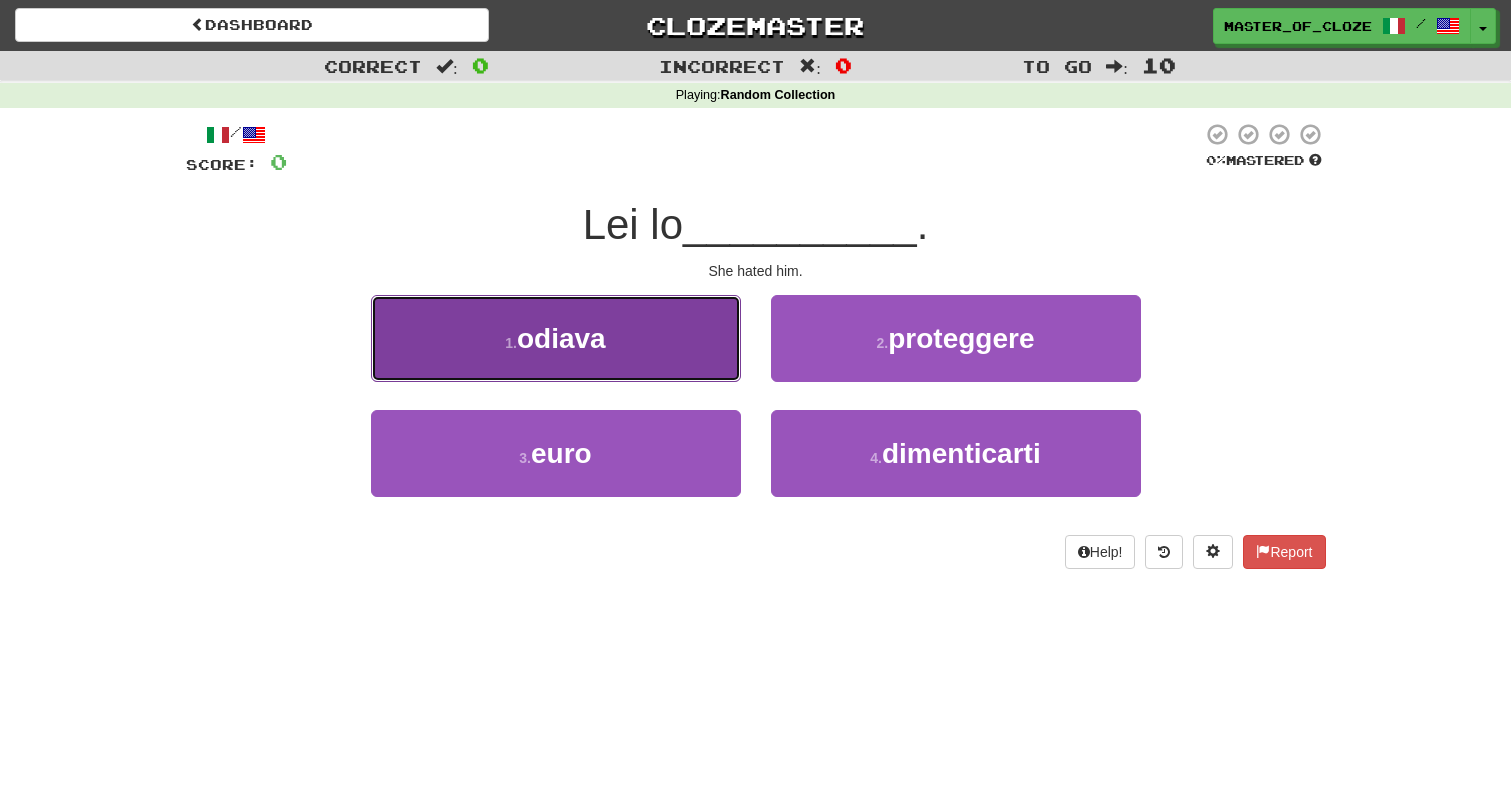 click on "1 .  odiava" at bounding box center [556, 338] 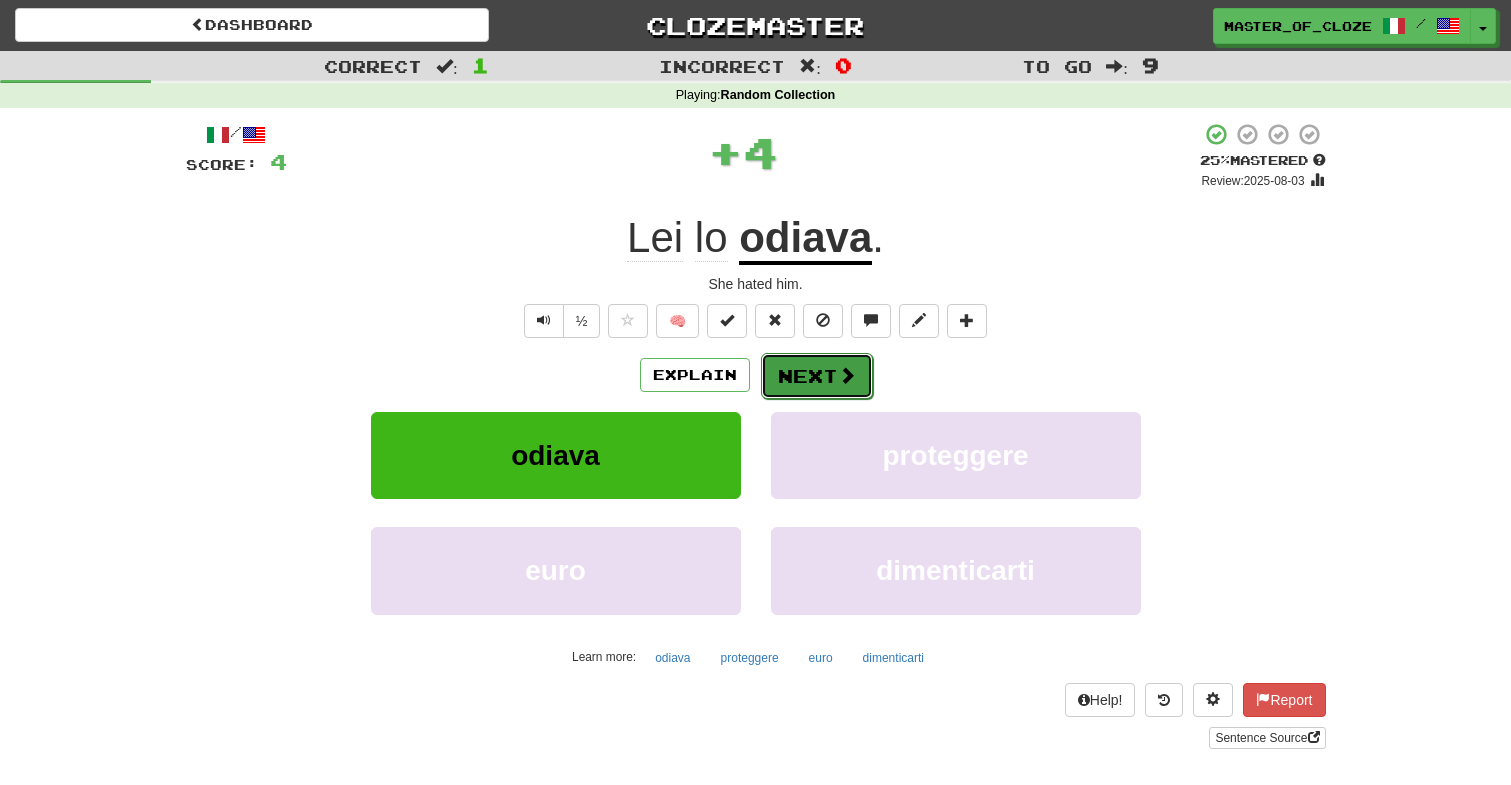 click on "Next" at bounding box center (817, 376) 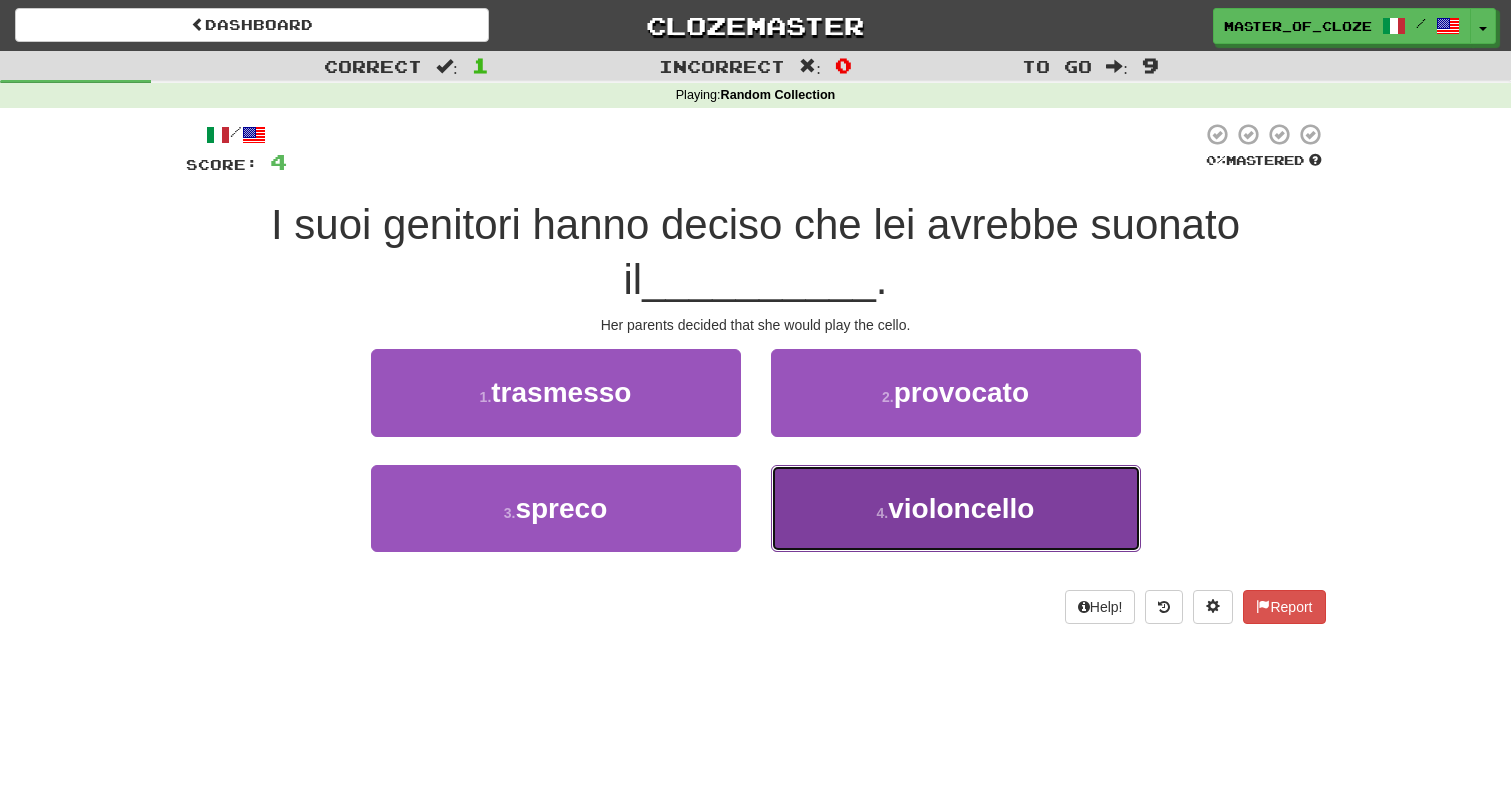 click on "4 .  violoncello" at bounding box center (956, 508) 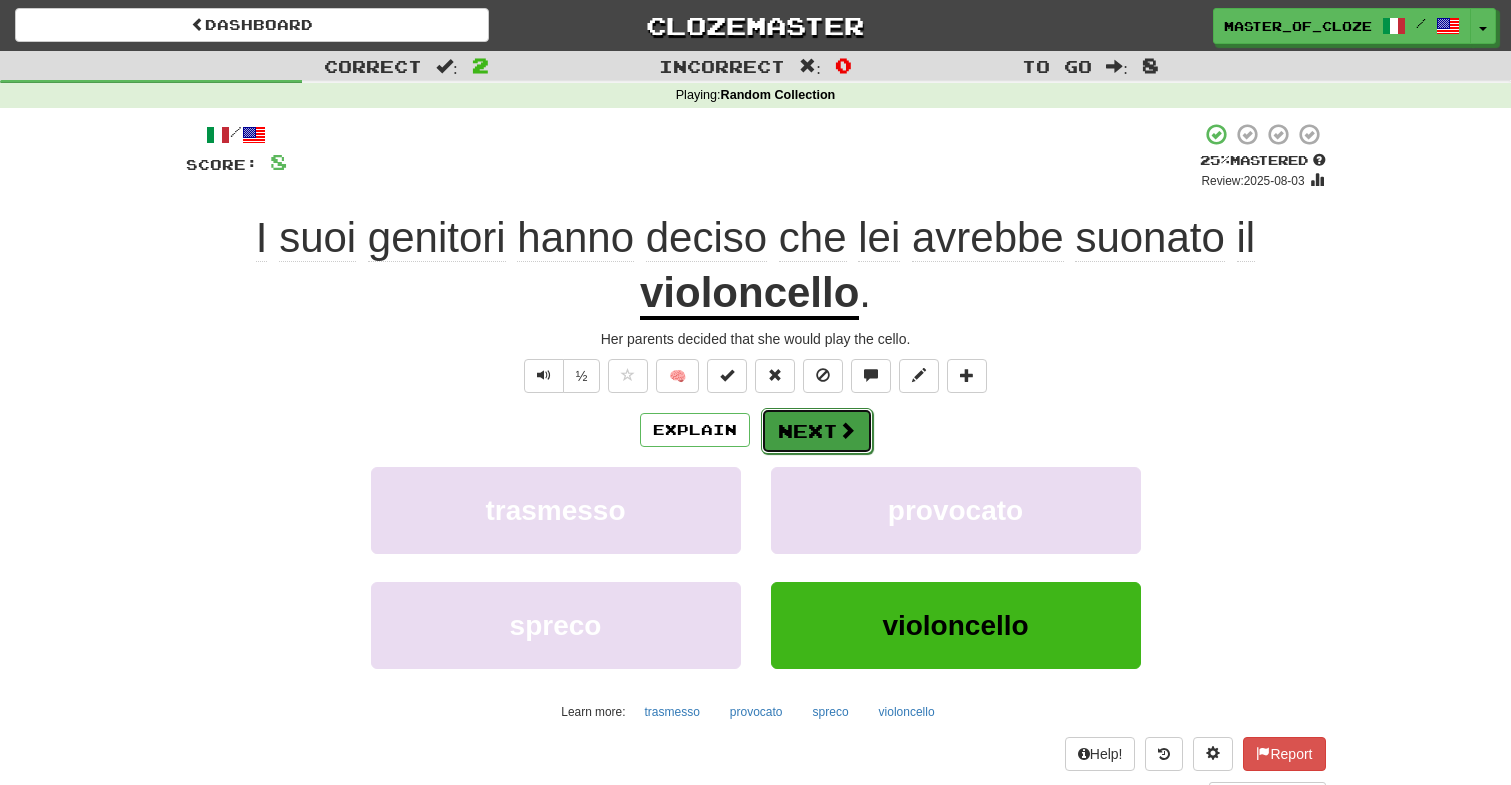 click on "Next" at bounding box center (817, 431) 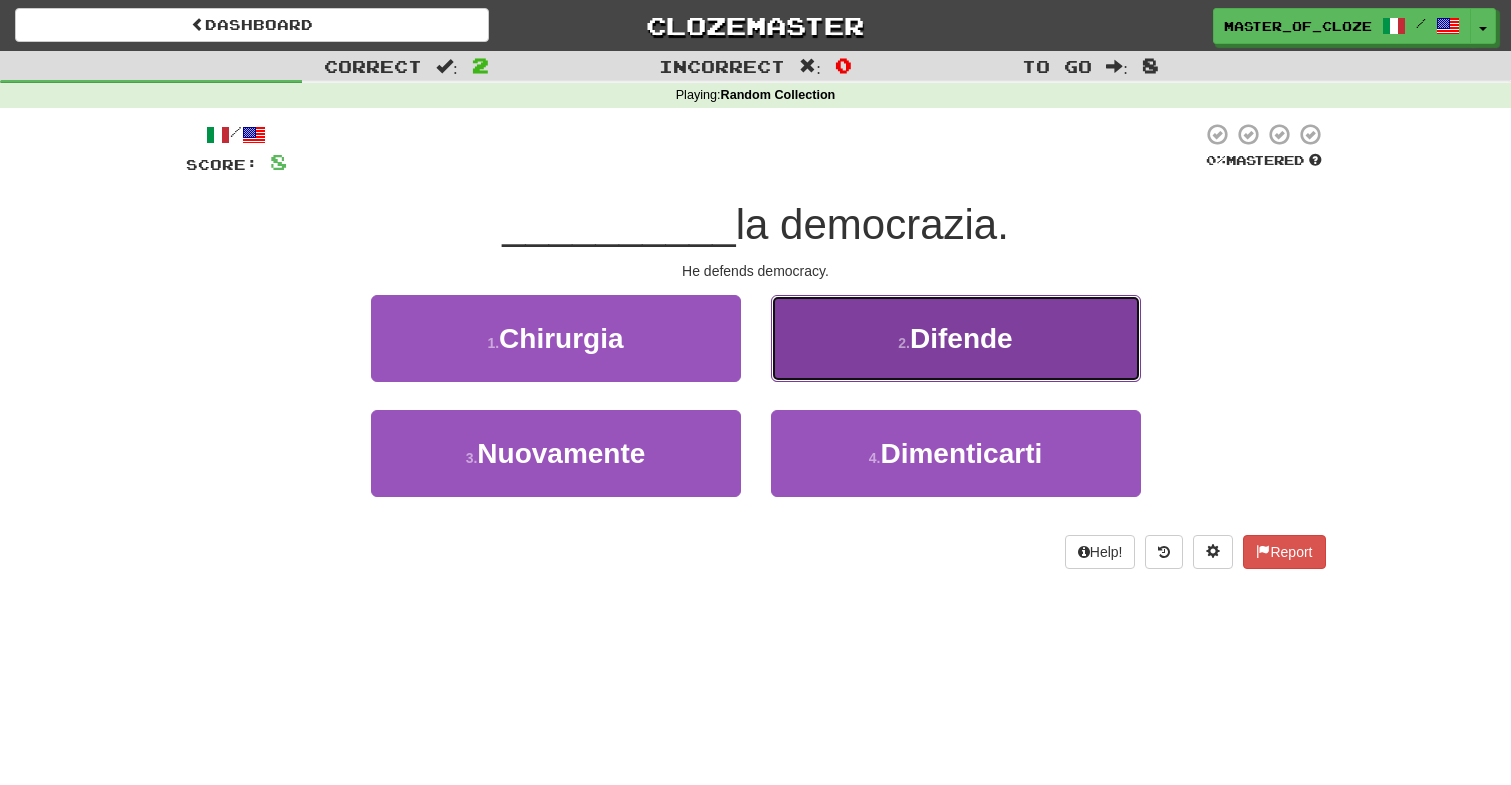 click on "Difende" at bounding box center (961, 338) 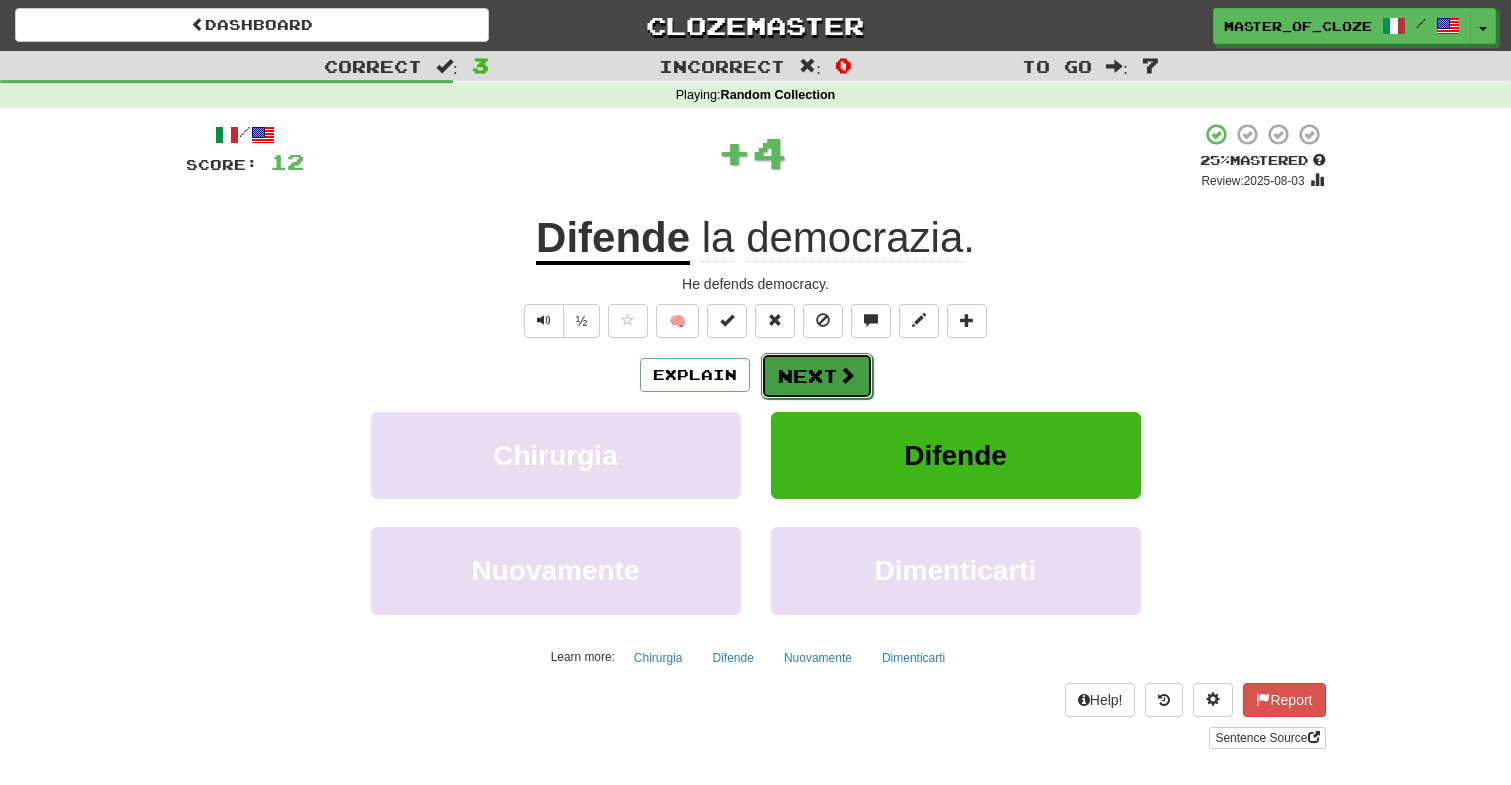 click at bounding box center [847, 375] 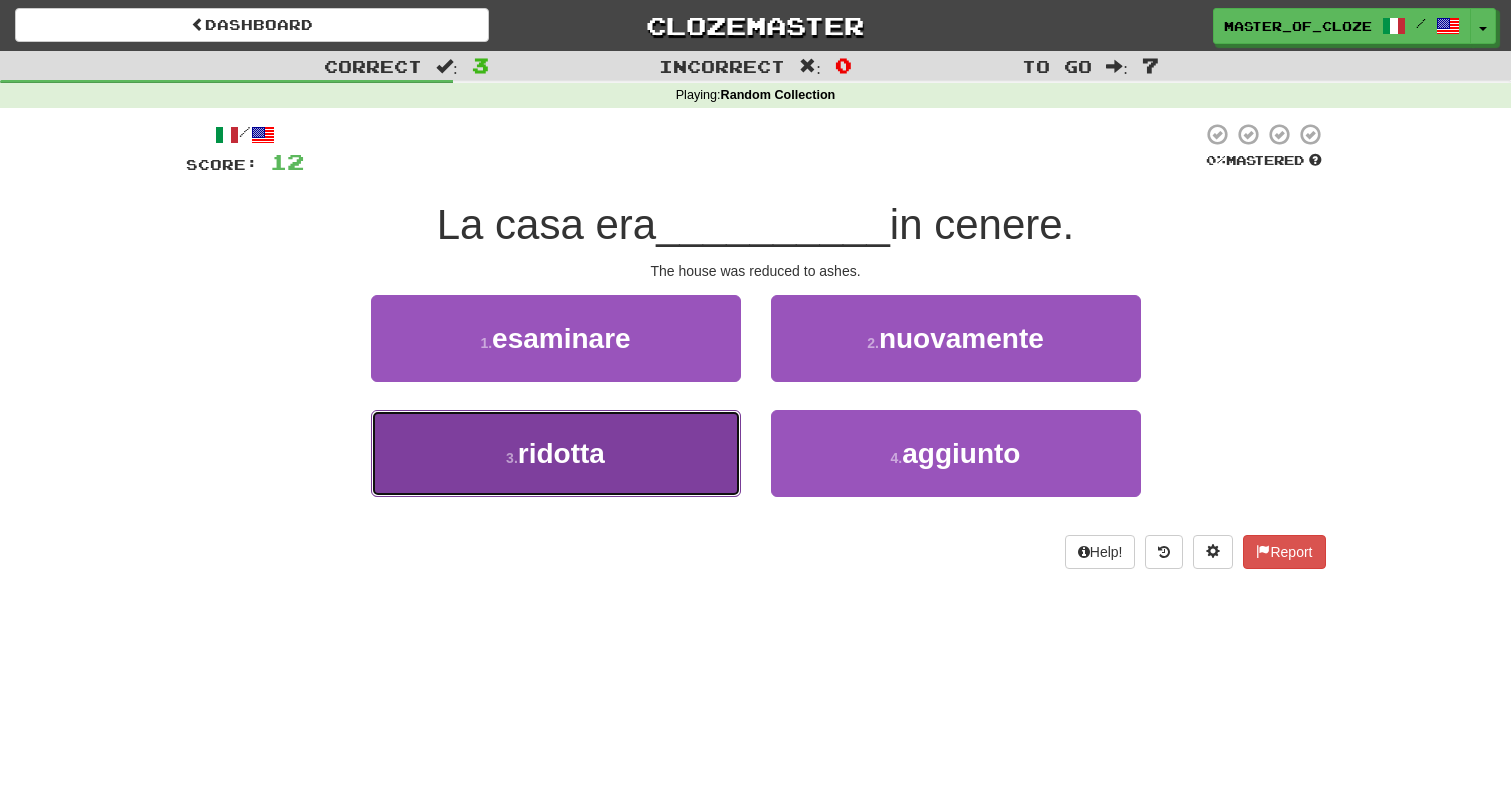 click on "3 .  ridotta" at bounding box center [556, 453] 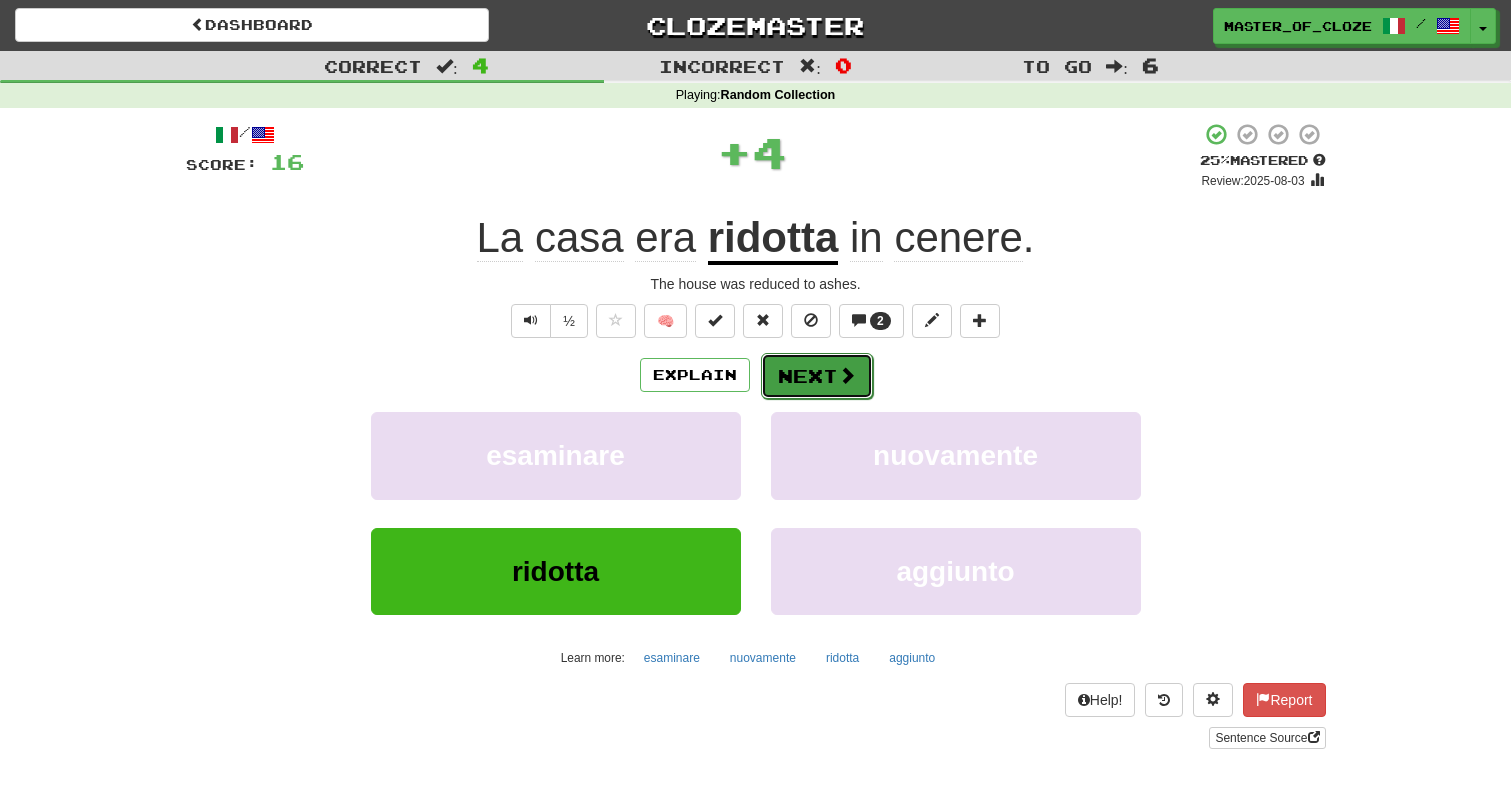 click on "Next" at bounding box center [817, 376] 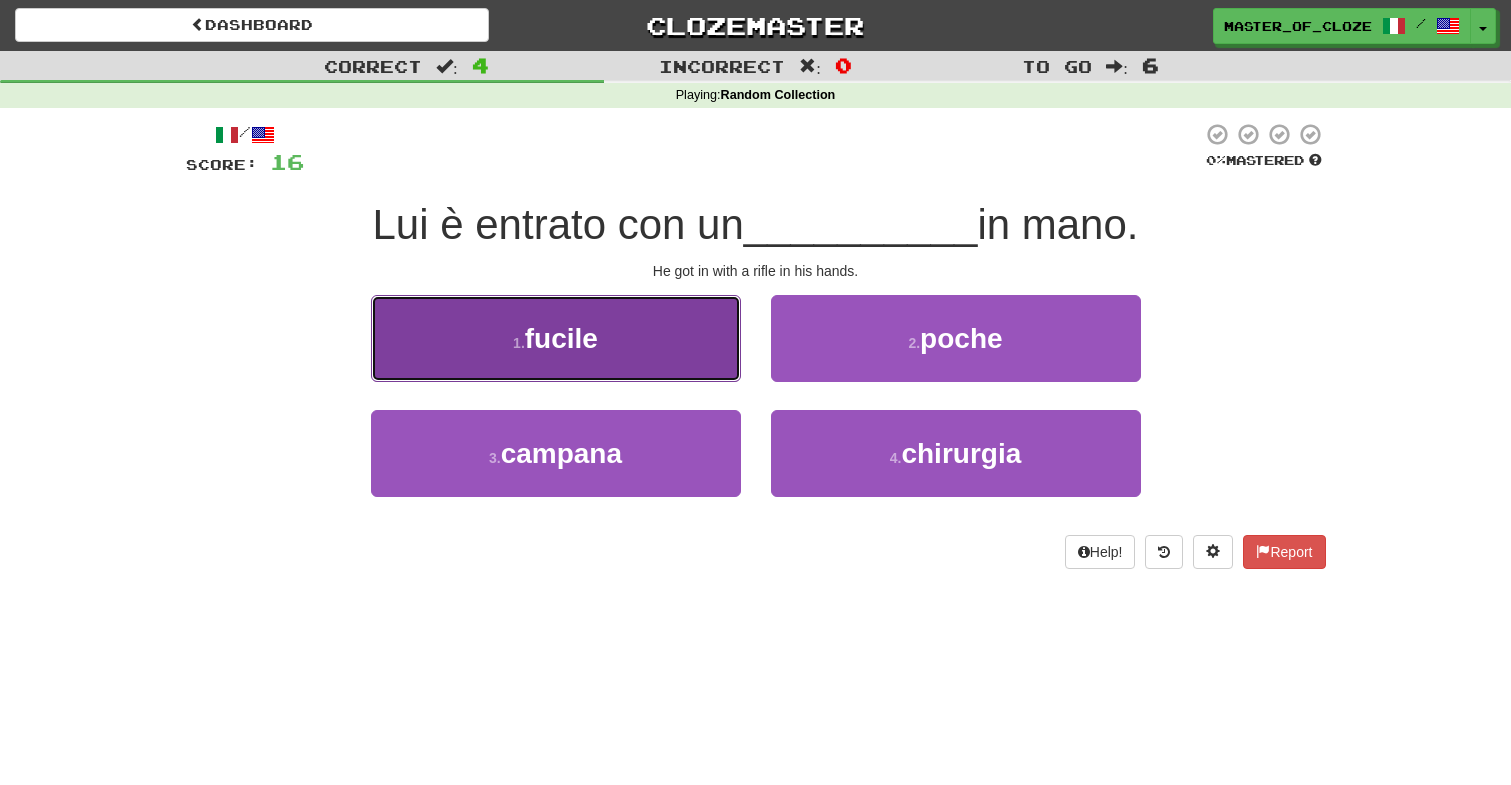 click on "1 .  fucile" at bounding box center (556, 338) 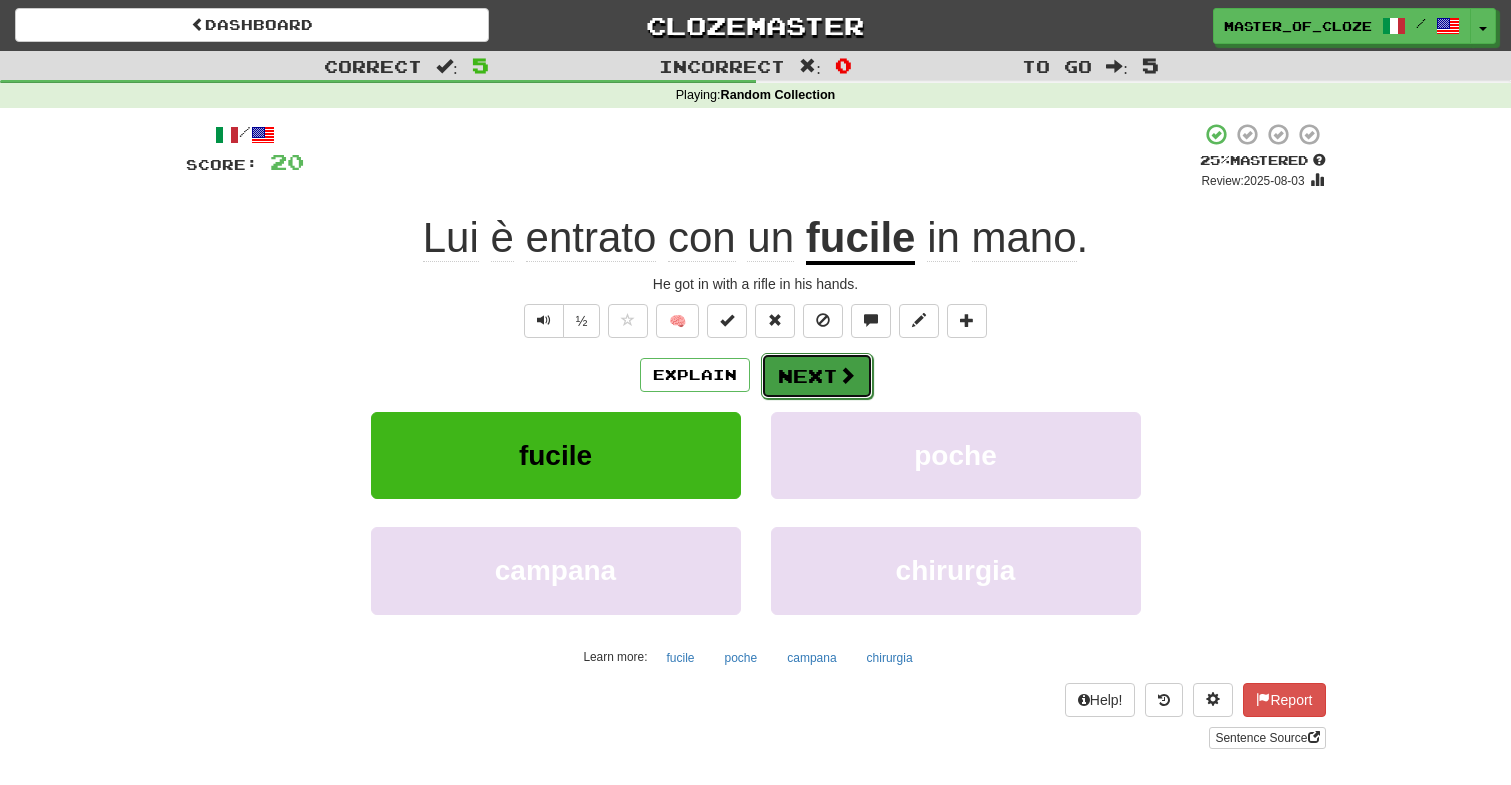 click on "Next" at bounding box center (817, 376) 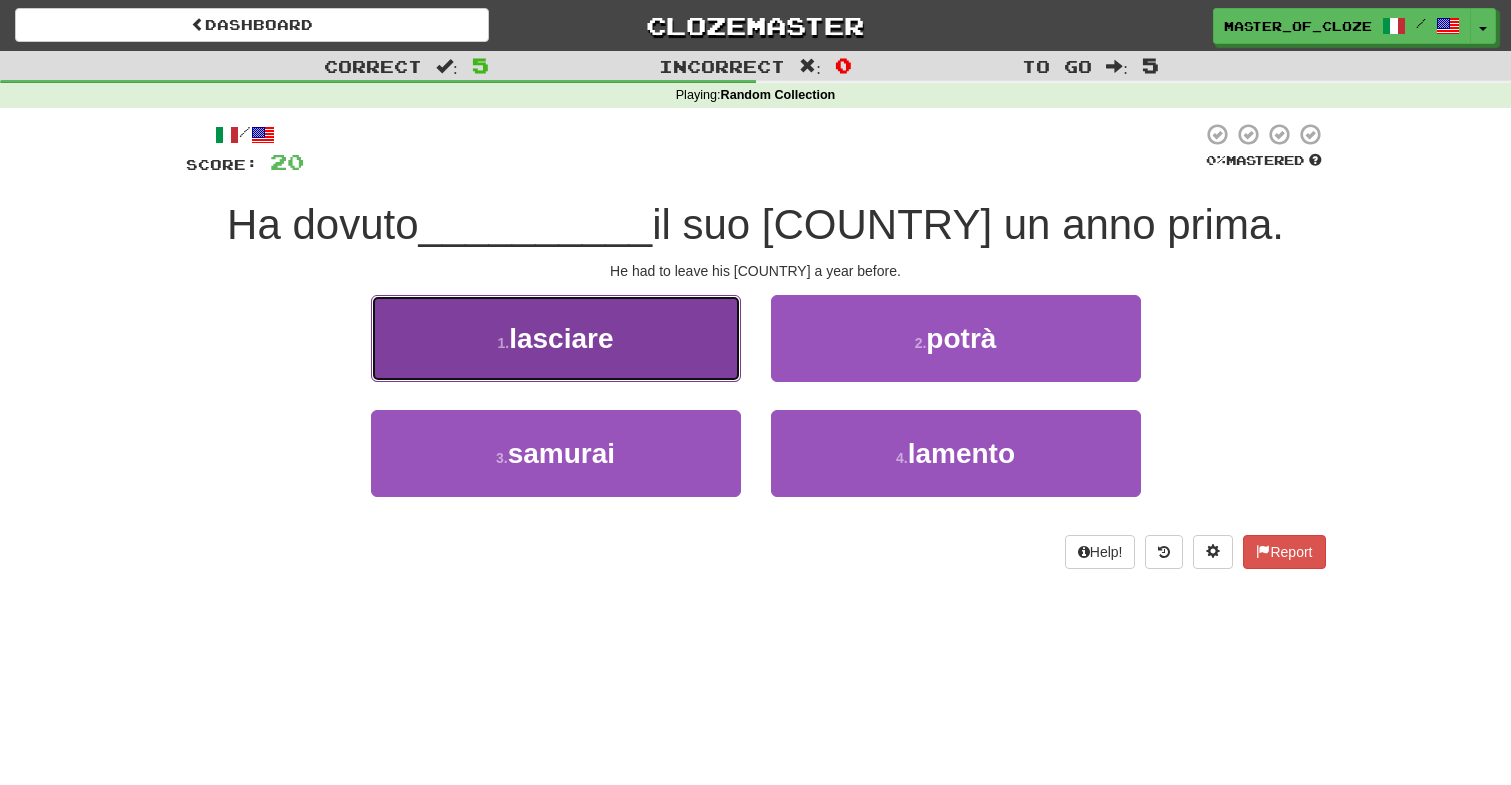 click on "lasciare" at bounding box center [561, 338] 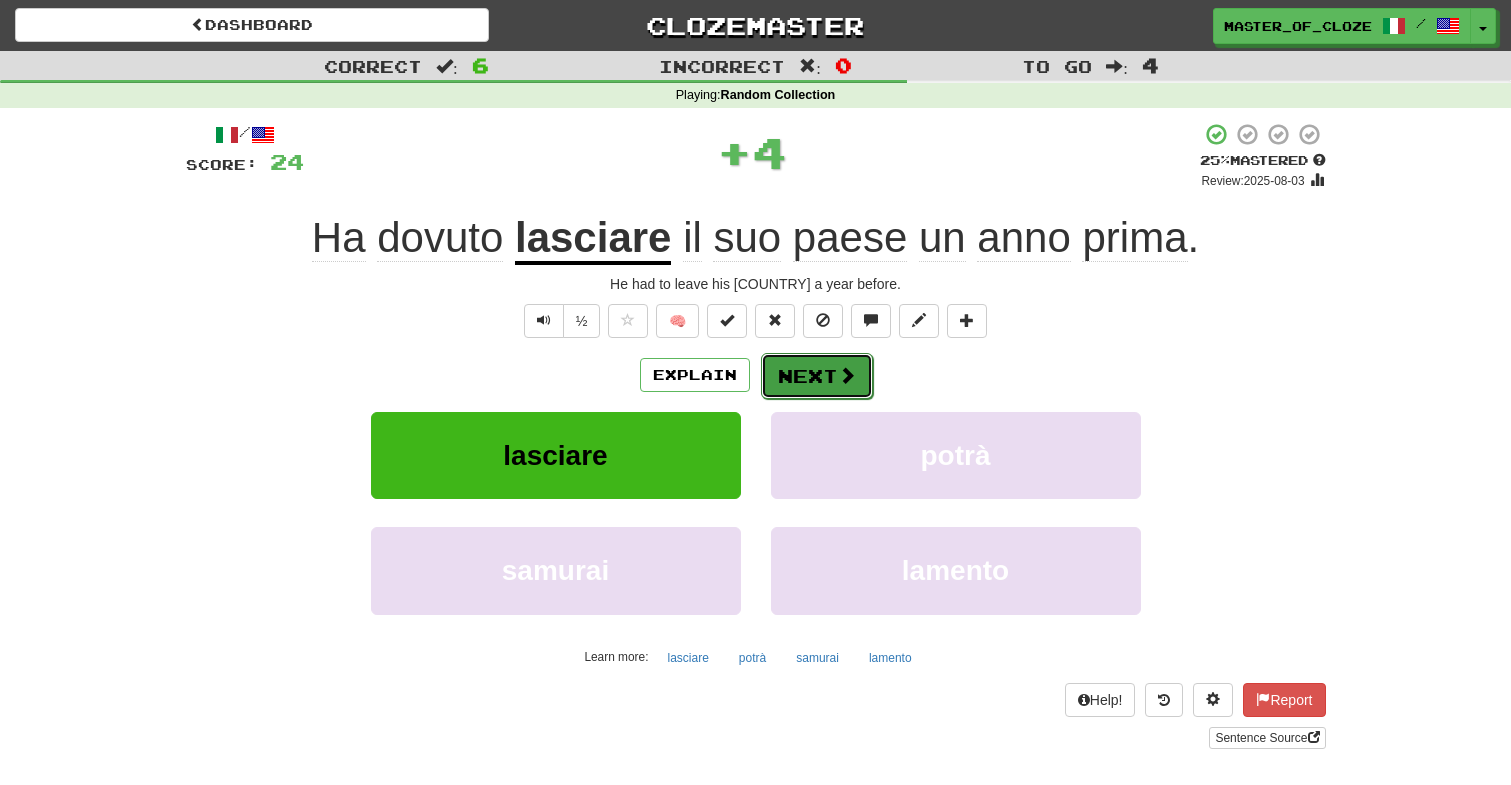 click on "Next" at bounding box center (817, 376) 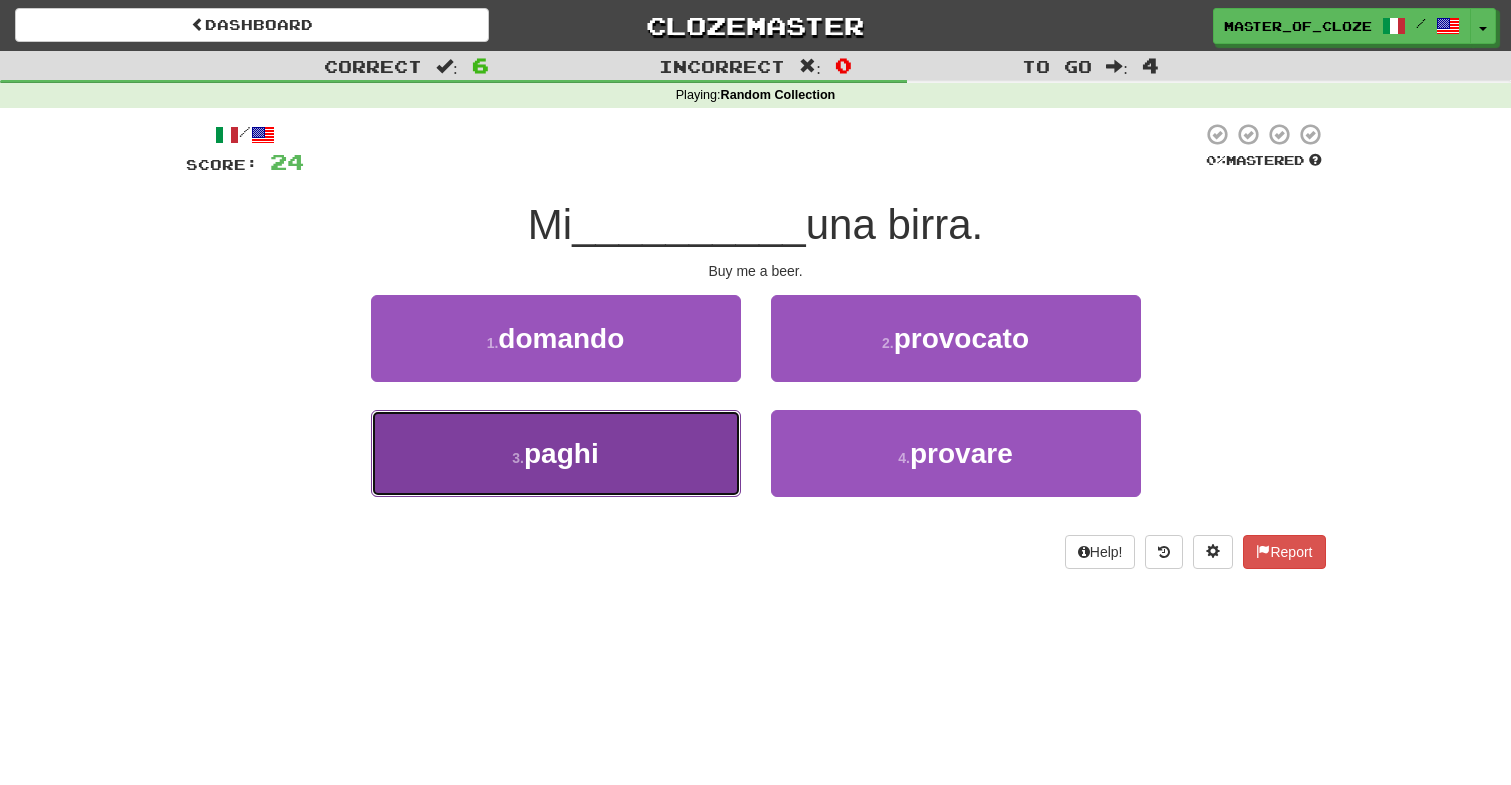 click on "3 .  paghi" at bounding box center [556, 453] 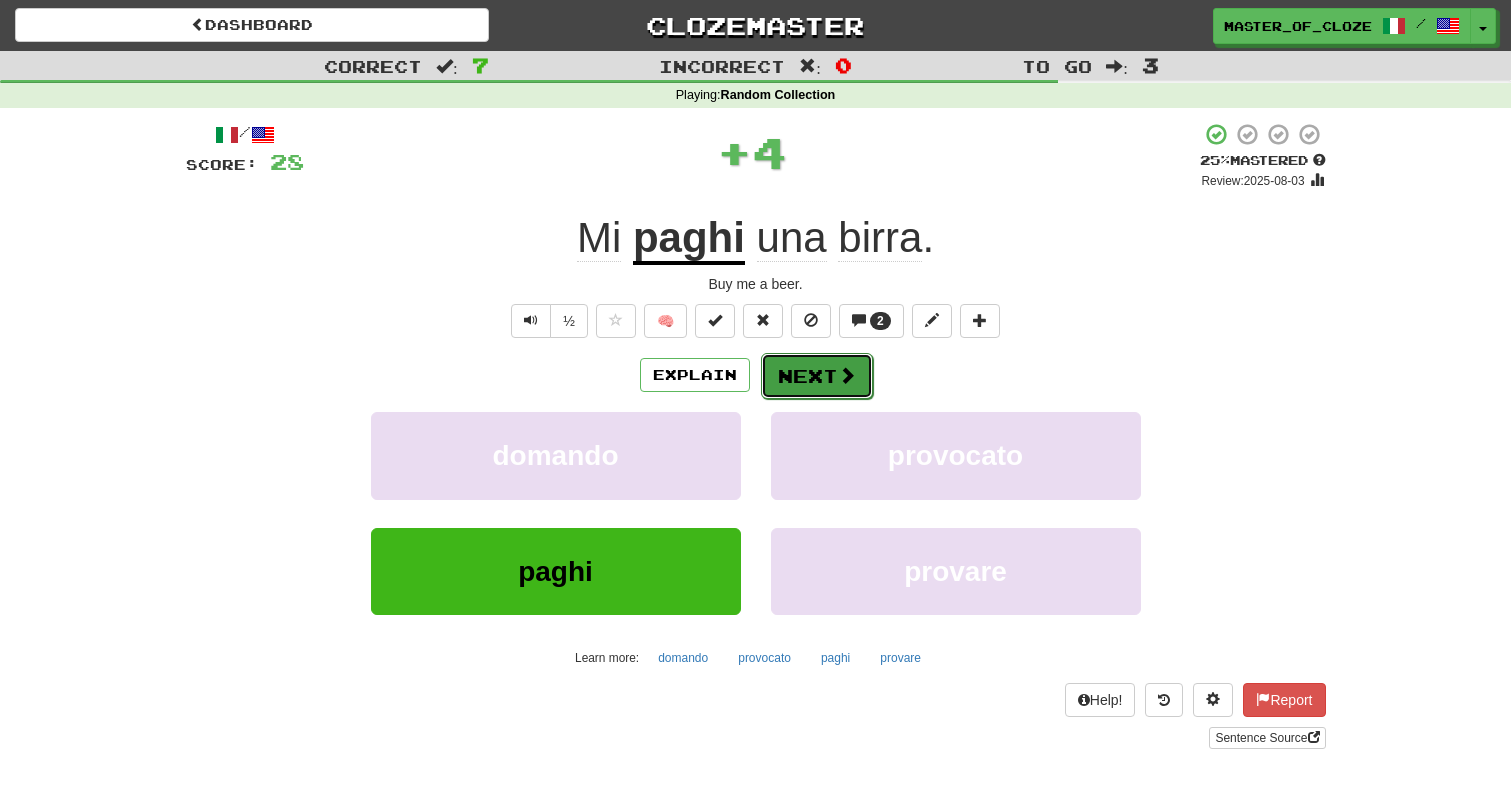 click on "Next" at bounding box center [817, 376] 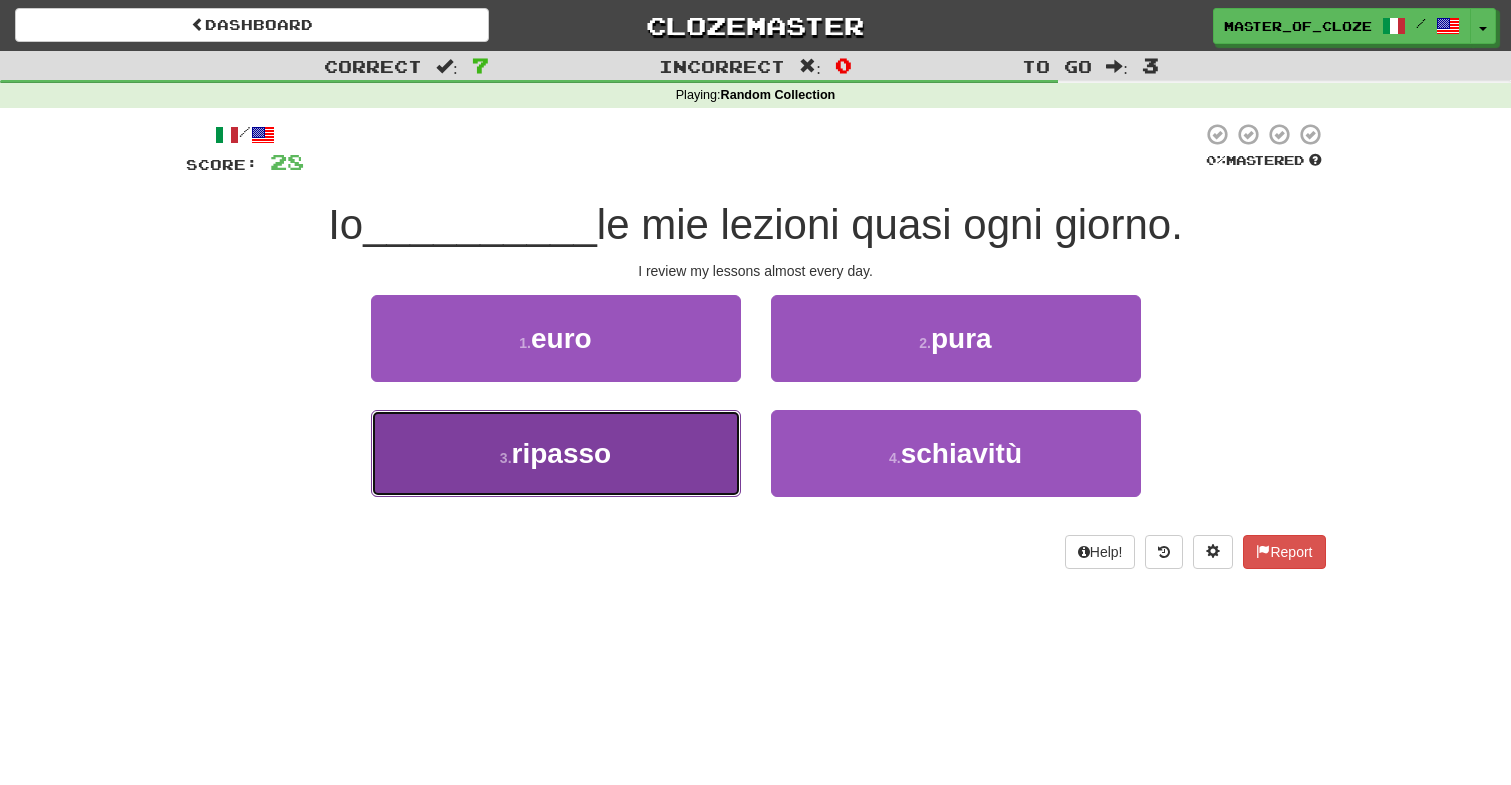 click on "3 .  ripasso" at bounding box center [556, 453] 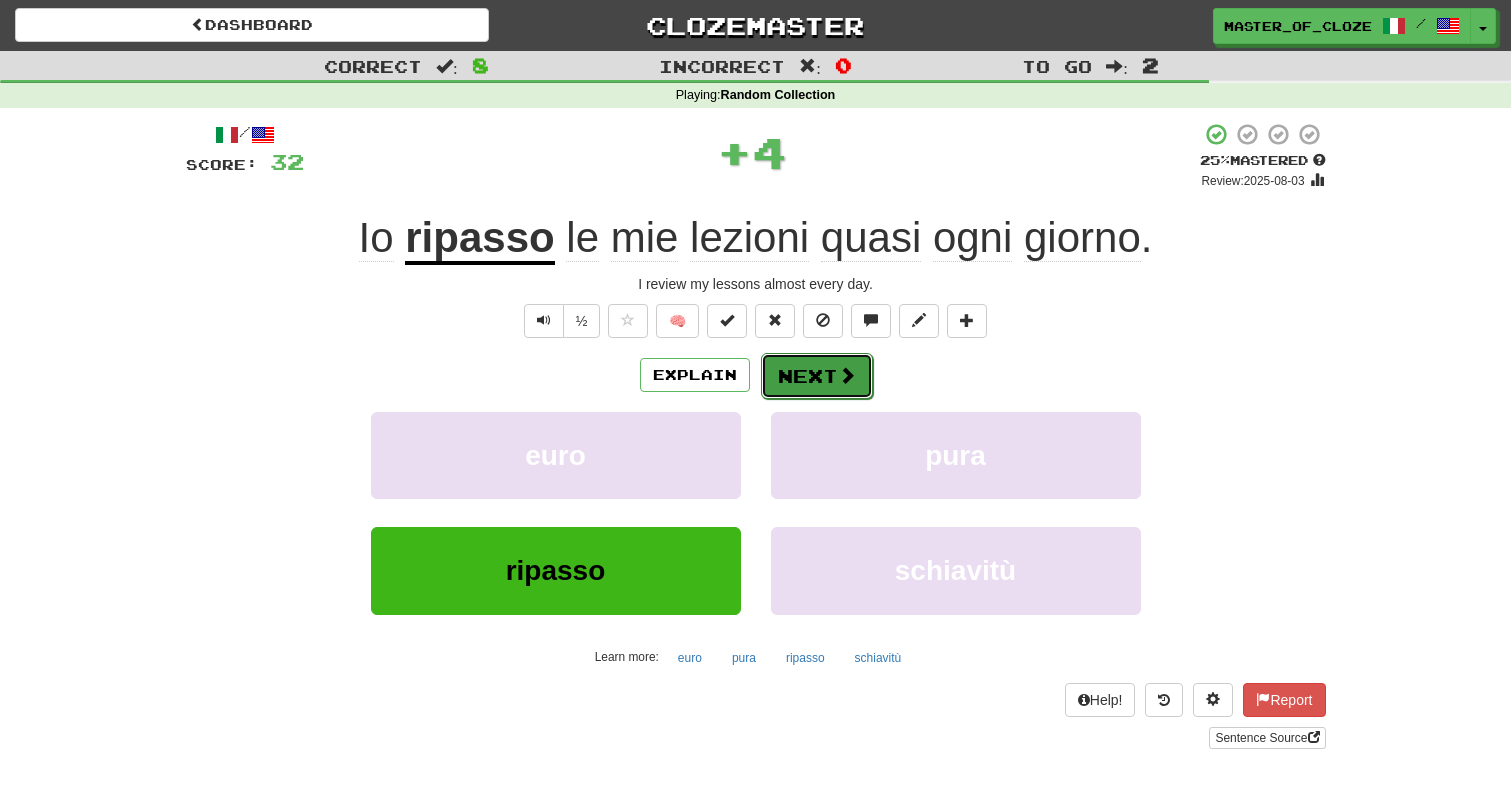 click on "Next" at bounding box center [817, 376] 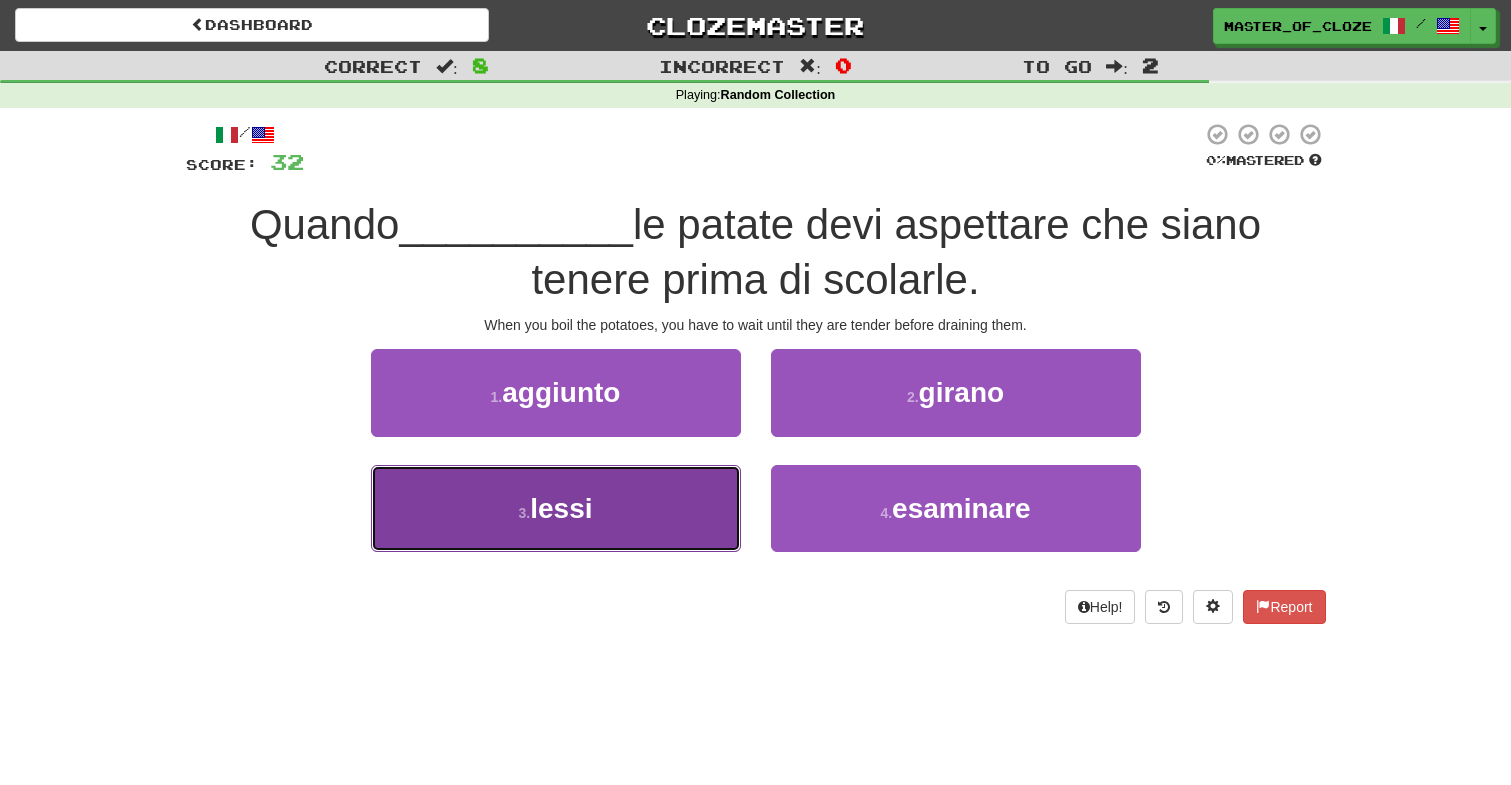 click on "[NUMBER] . lessi" at bounding box center (556, 508) 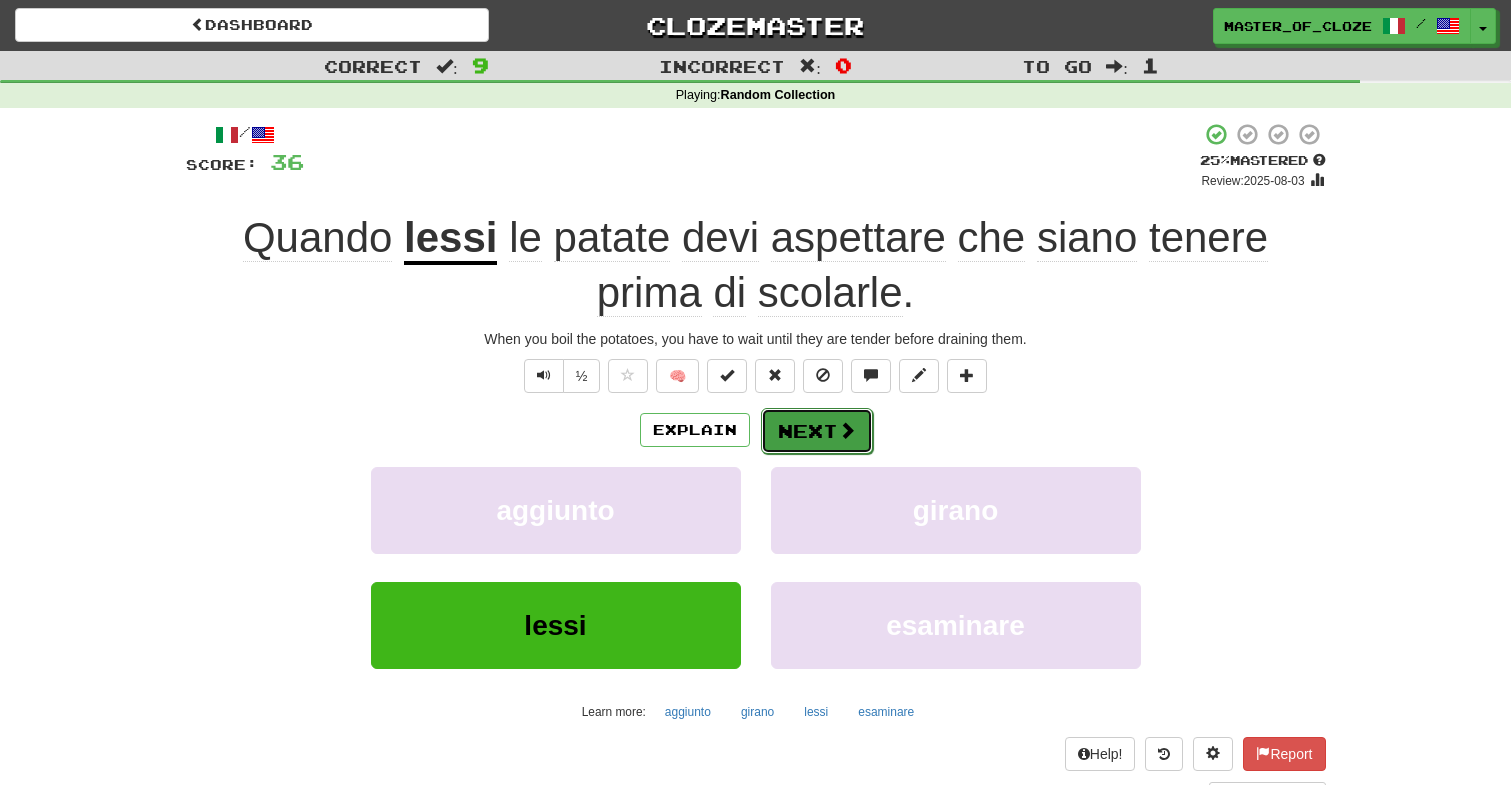 click on "Next" at bounding box center [817, 431] 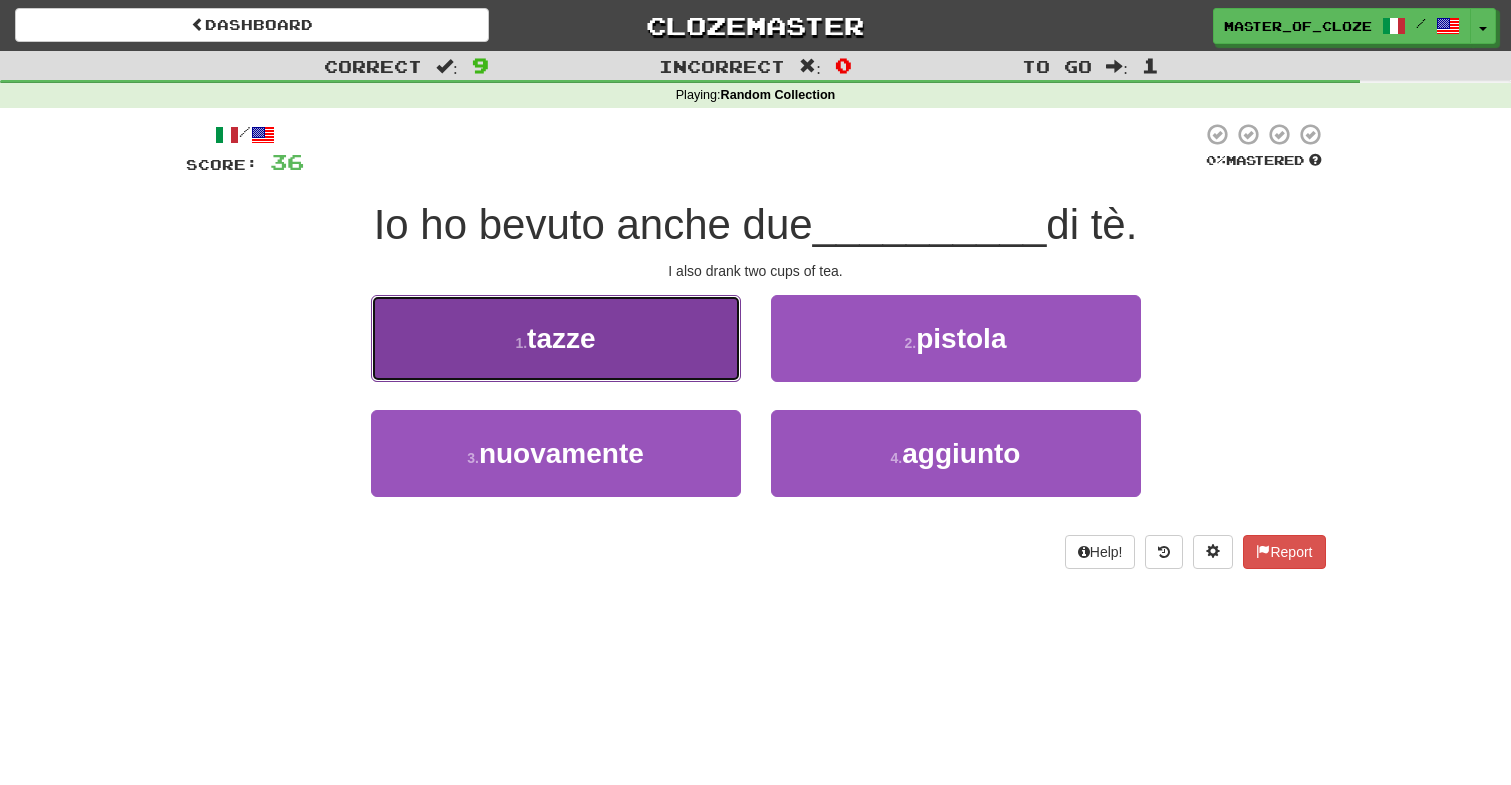 click on "1 .  tazze" at bounding box center (556, 338) 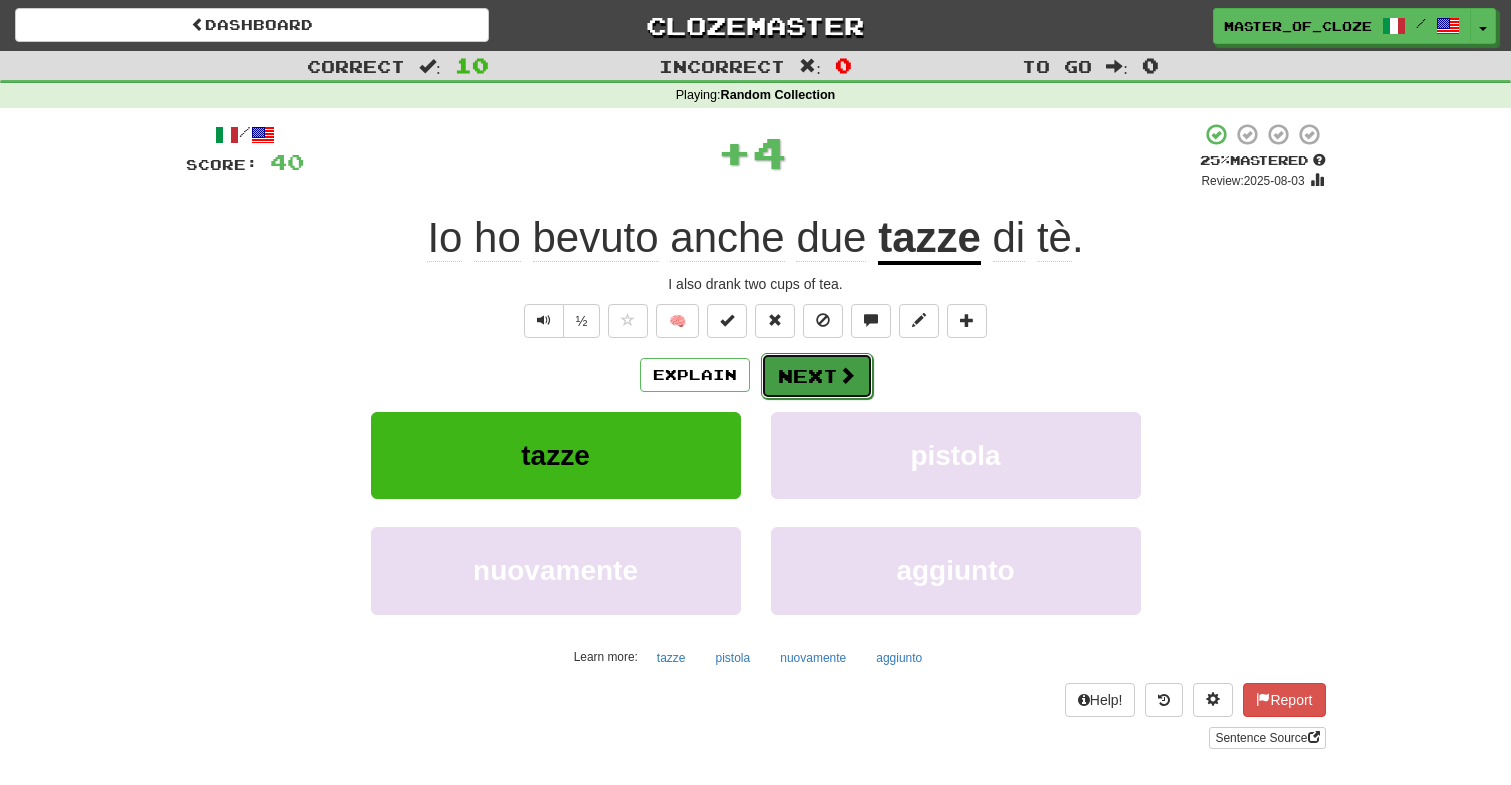 click at bounding box center (847, 375) 